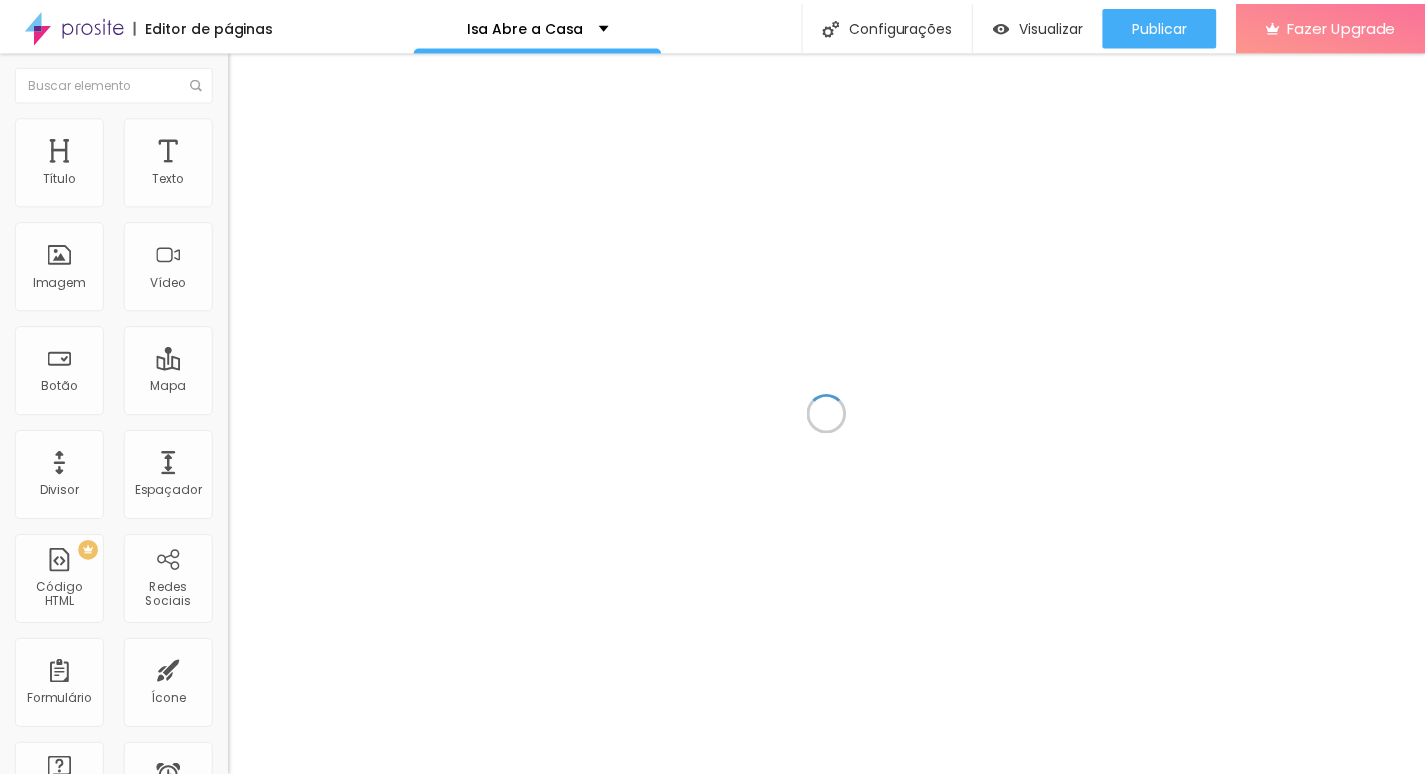 scroll, scrollTop: 0, scrollLeft: 0, axis: both 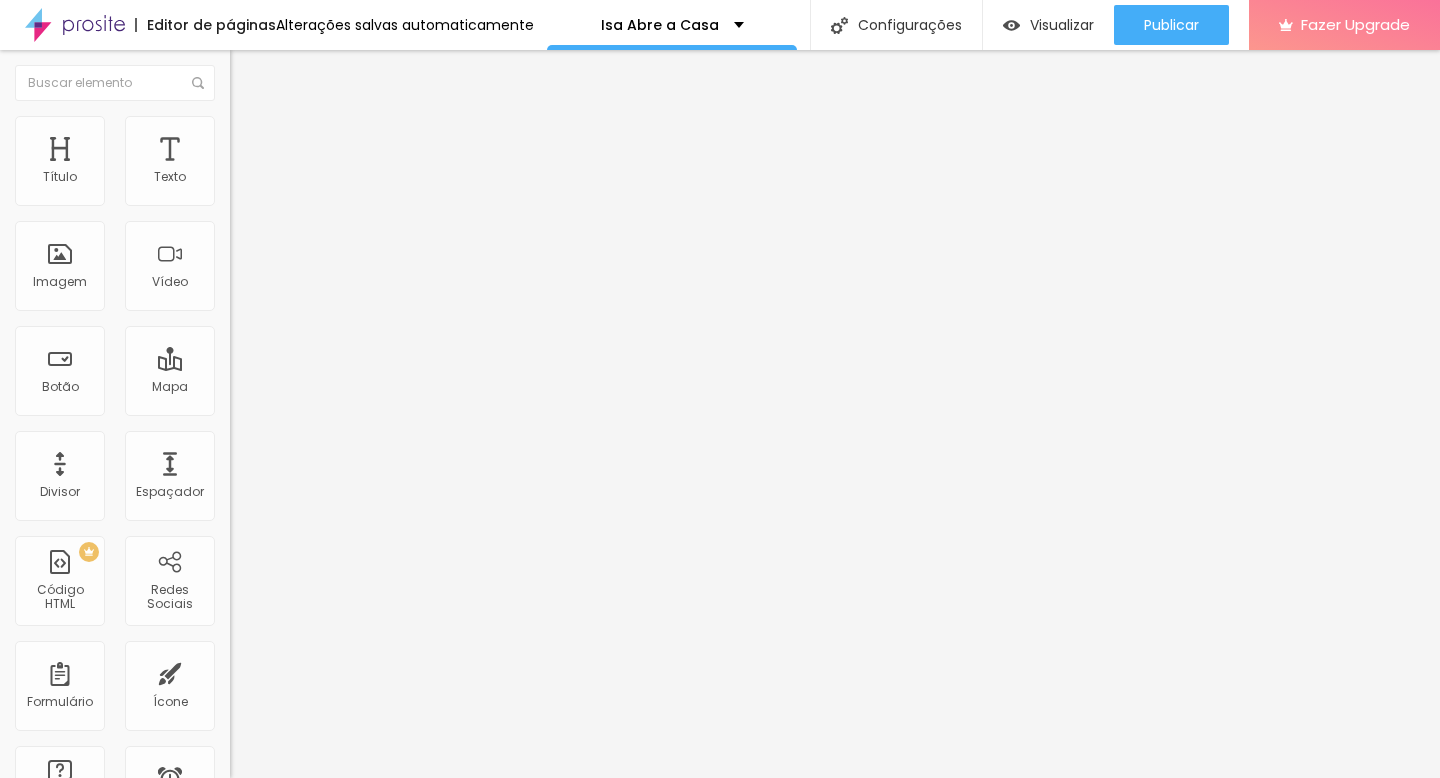 type on "36" 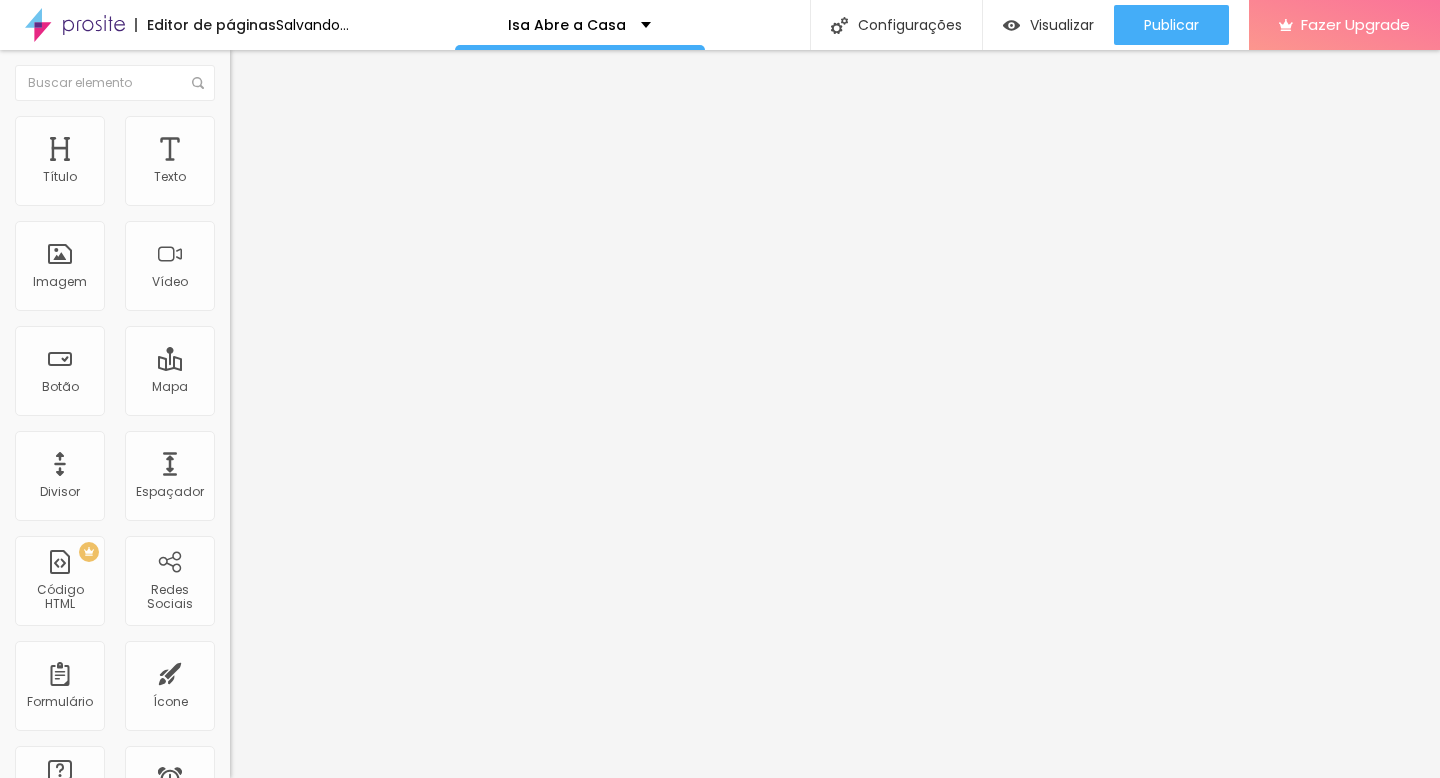 type on "67" 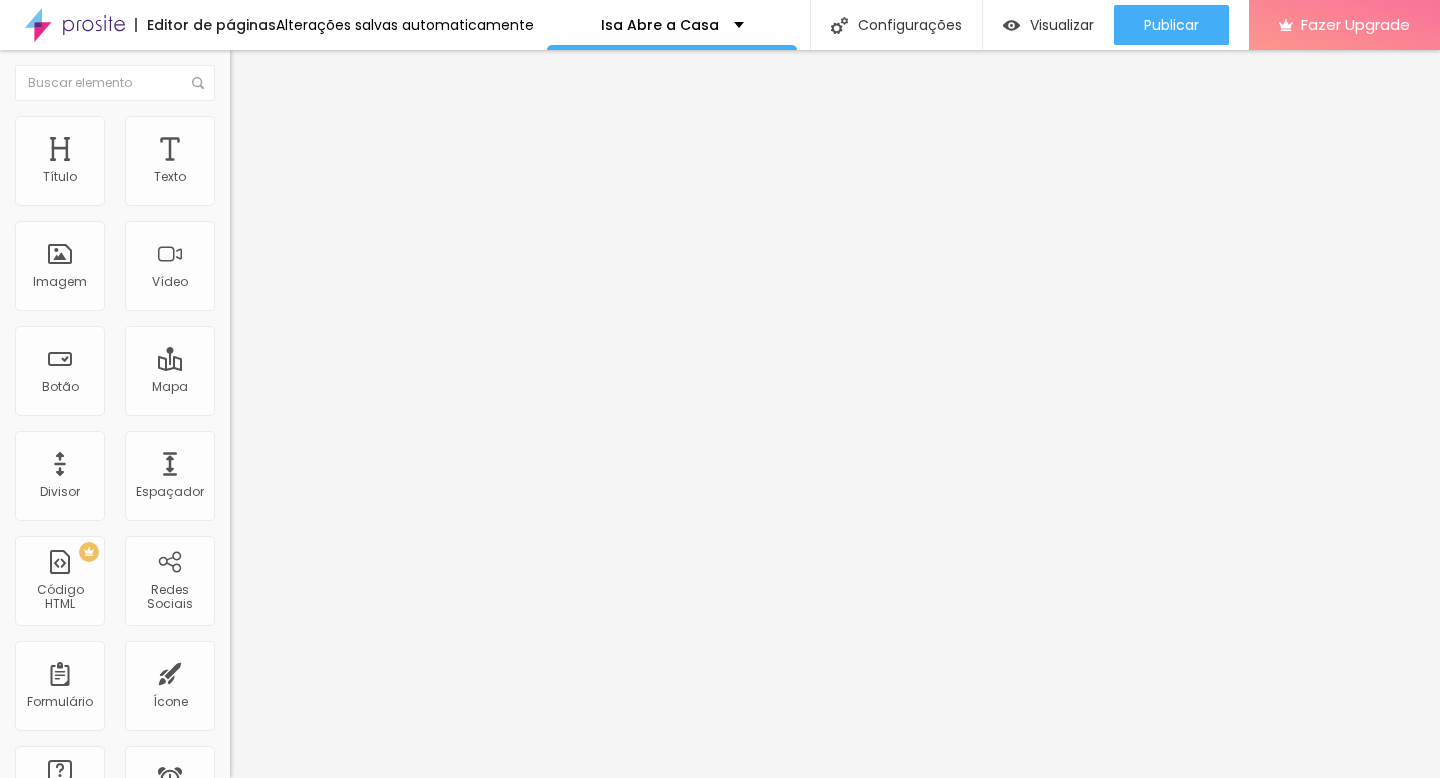 type on "59" 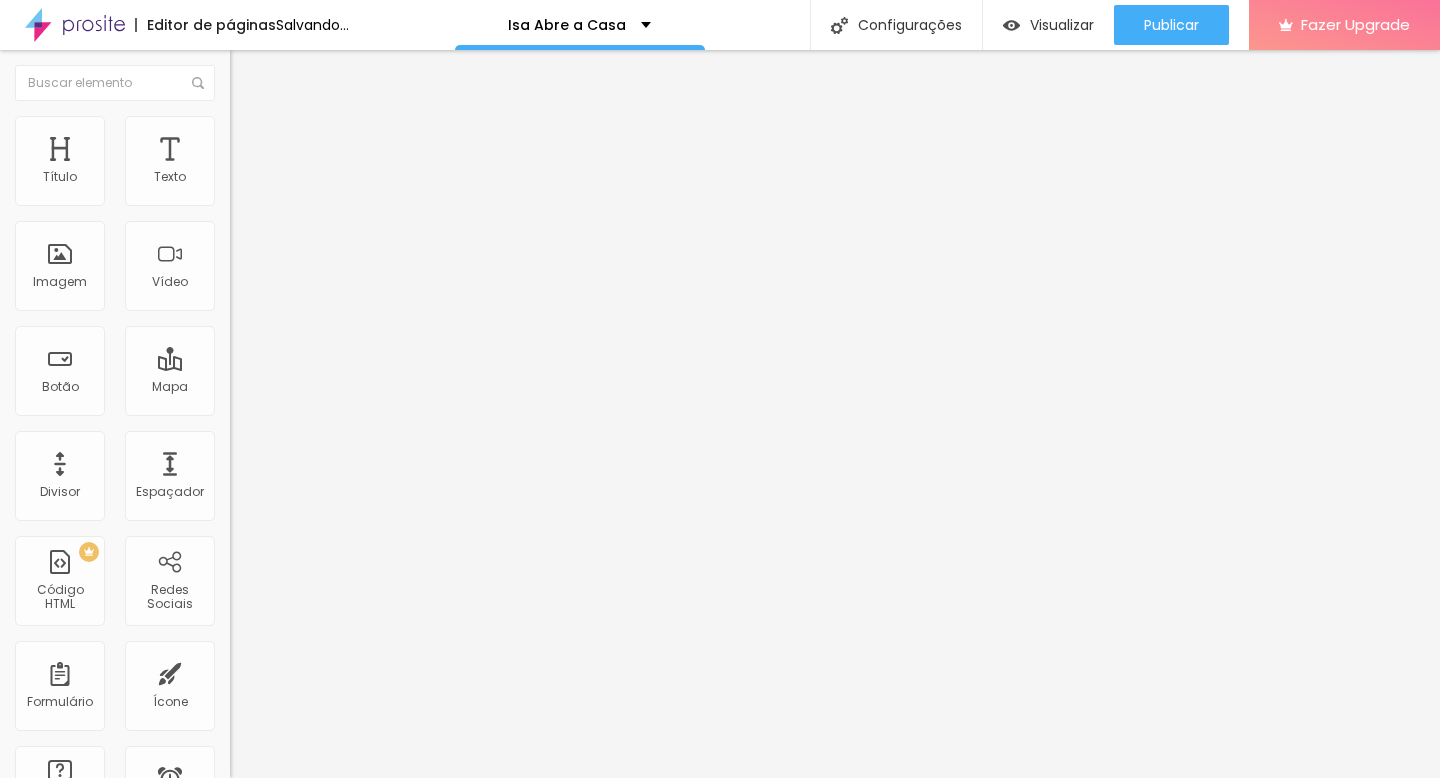 click at bounding box center [294, 376] 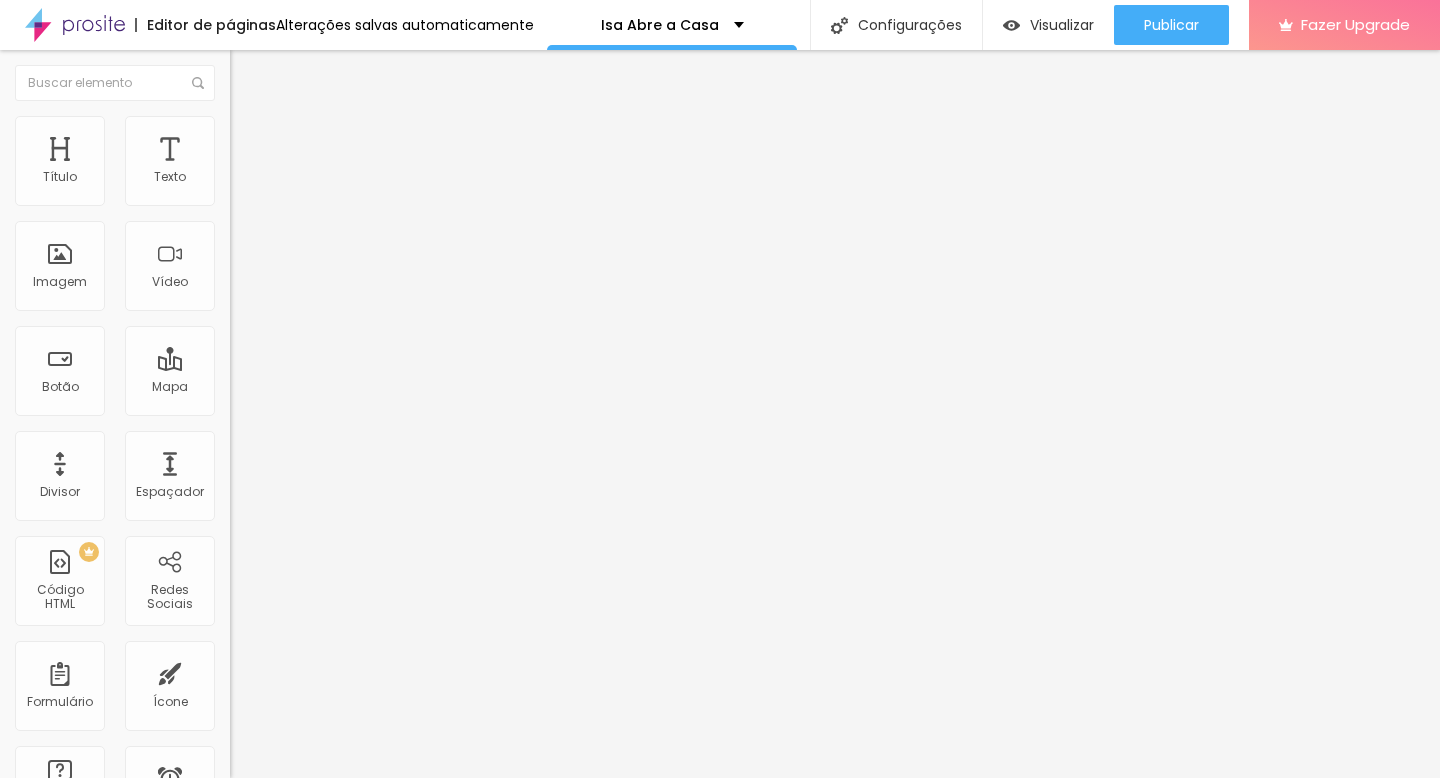 type on "56" 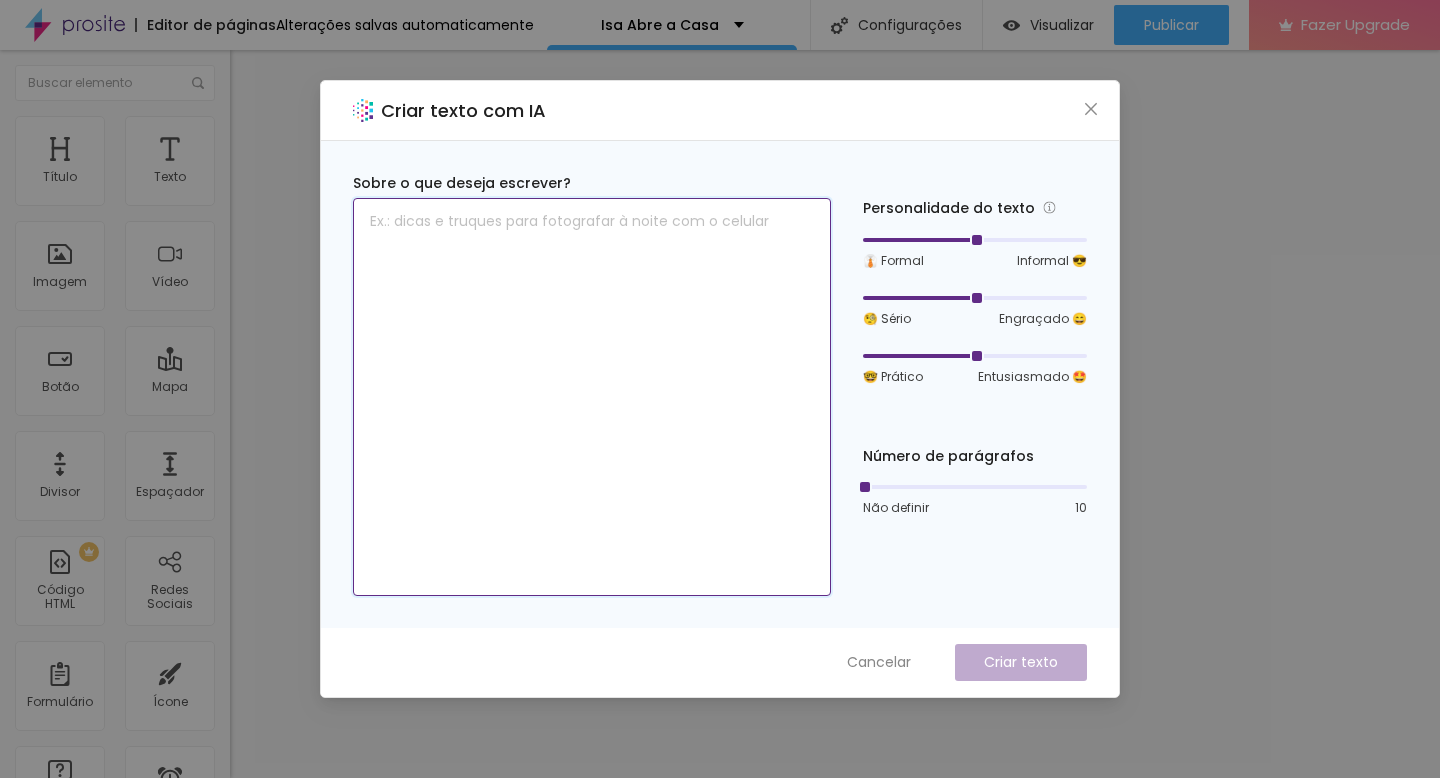 click at bounding box center (592, 397) 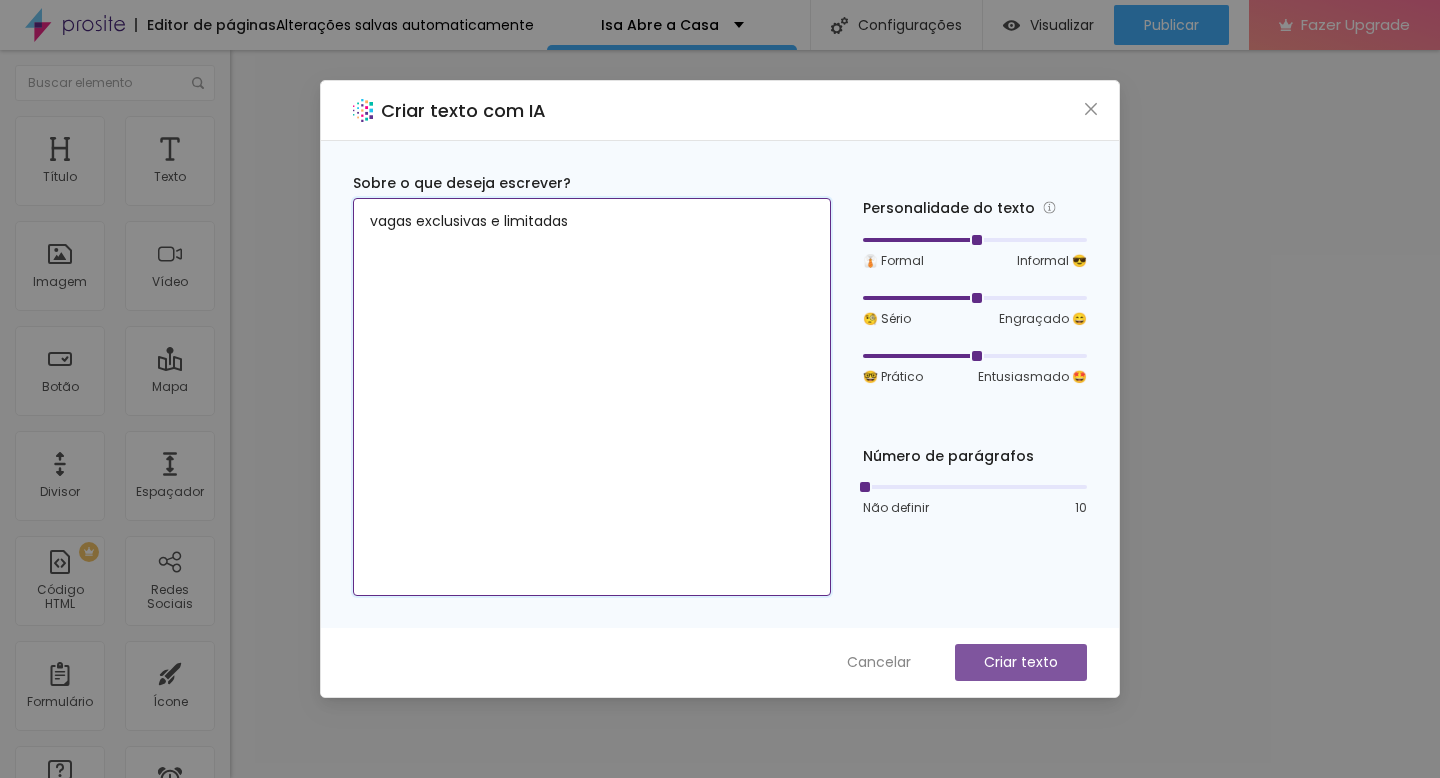 type on "vagas exclusivas e limitadas" 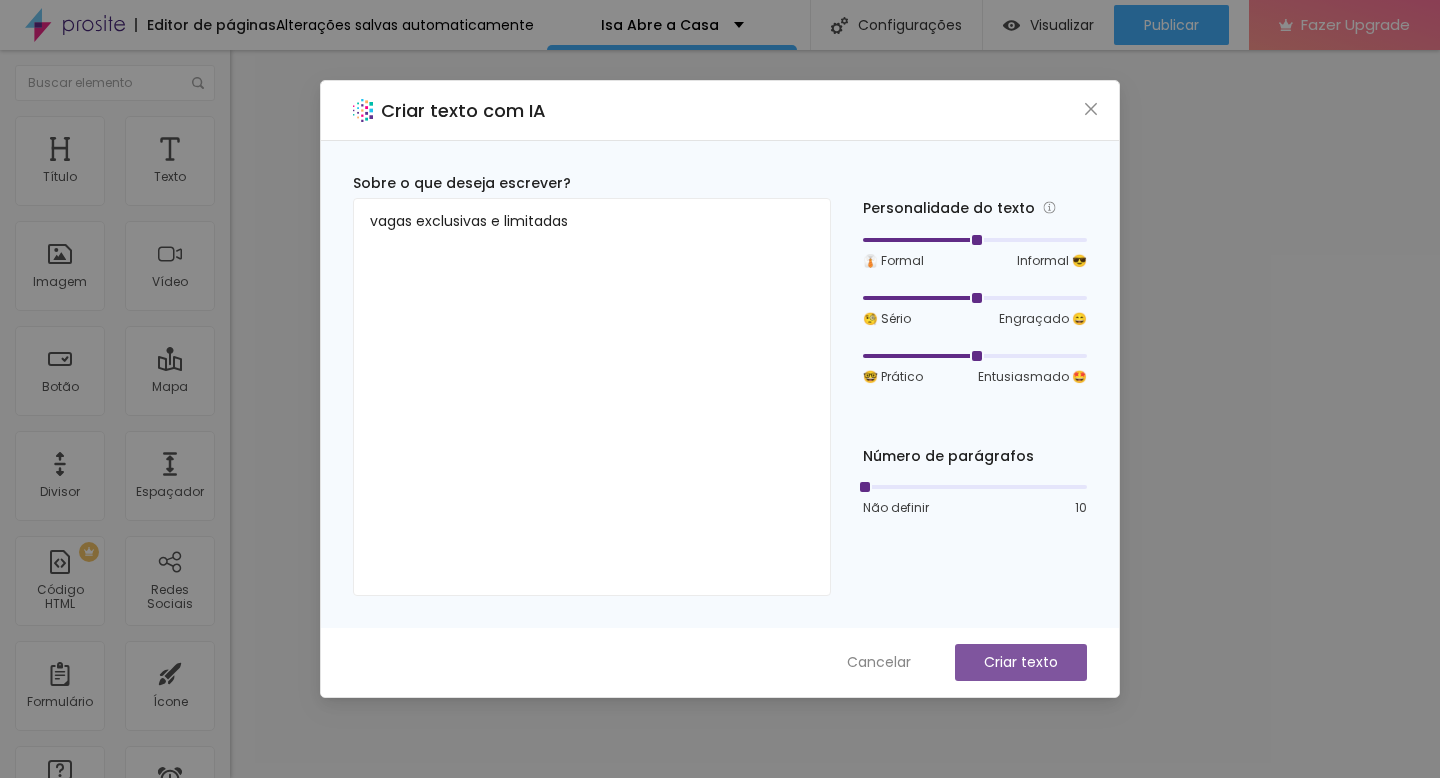 click on "Criar texto" at bounding box center (1021, 662) 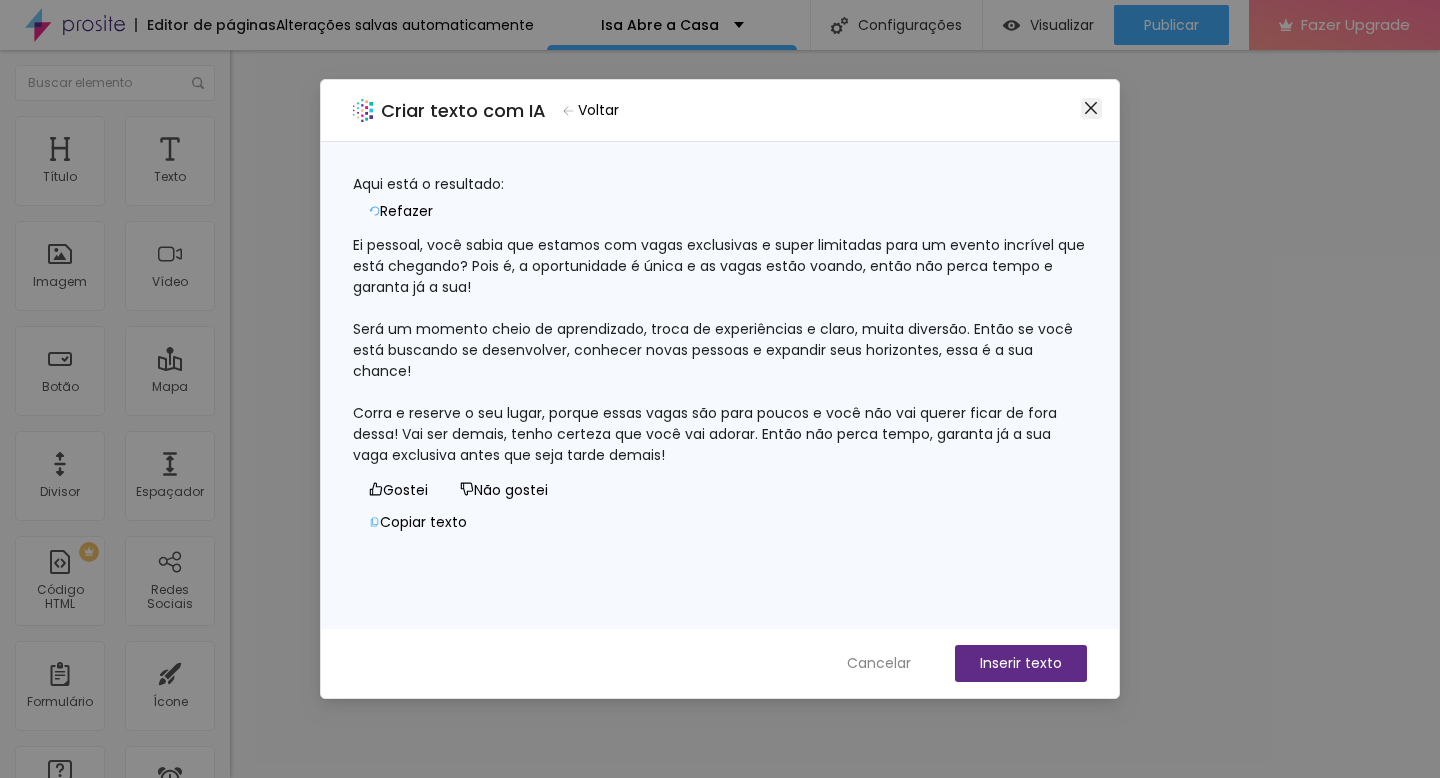 click 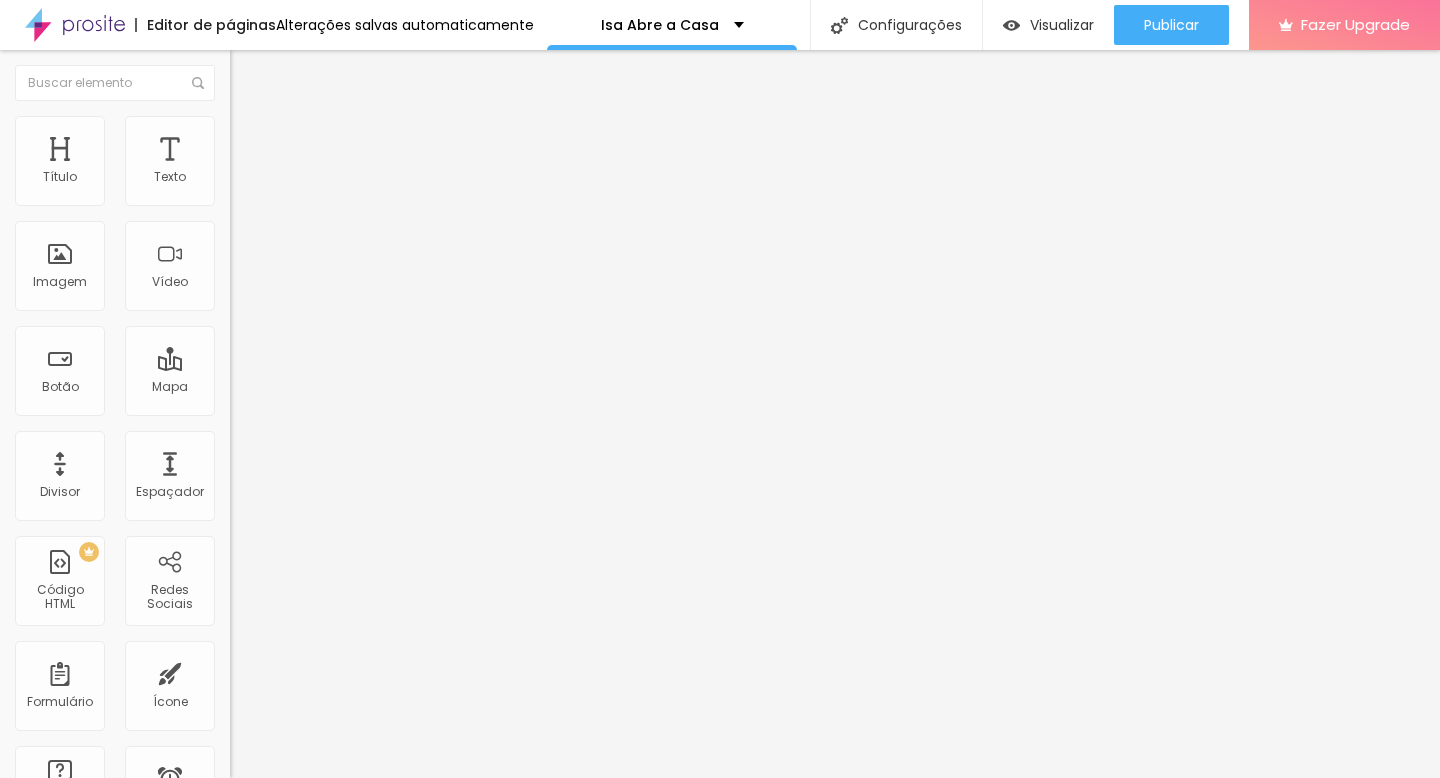 click 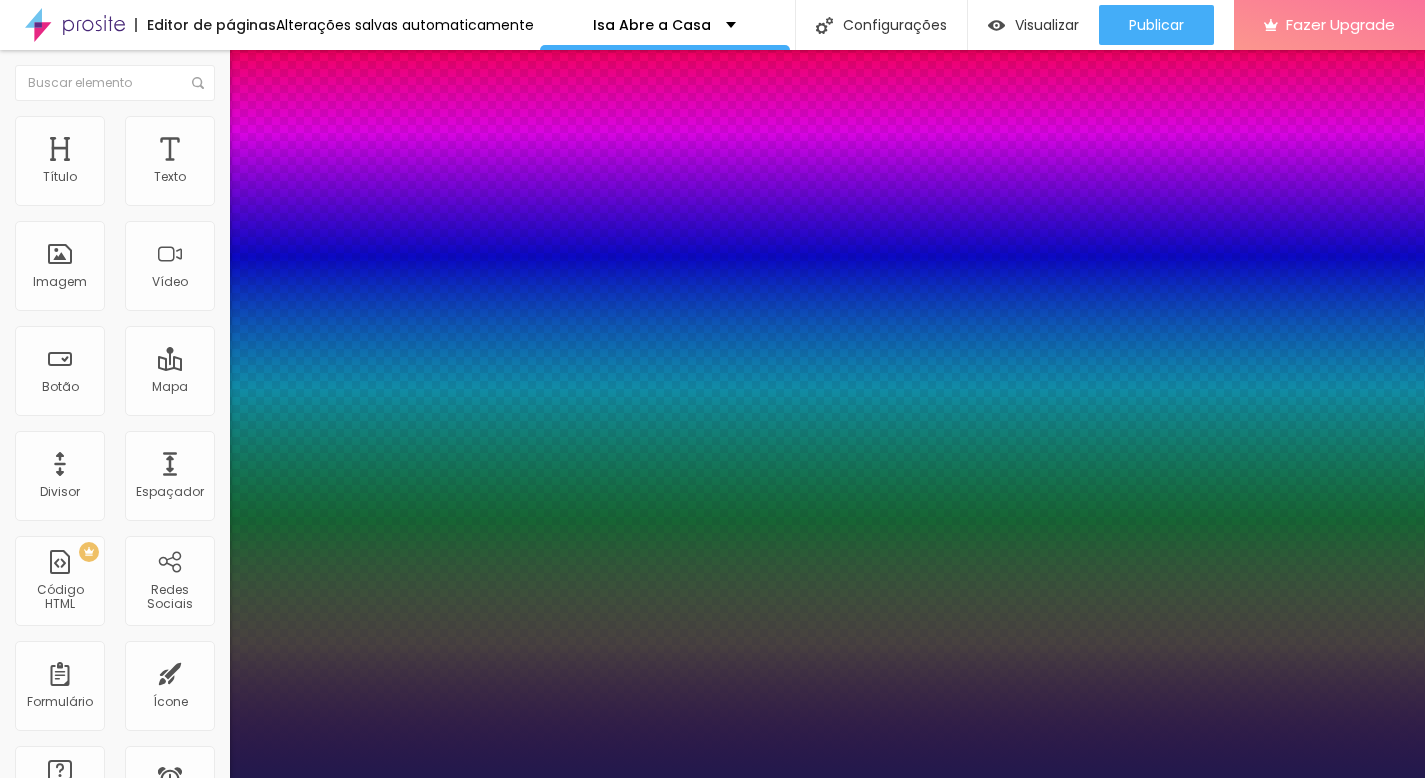 type on "1" 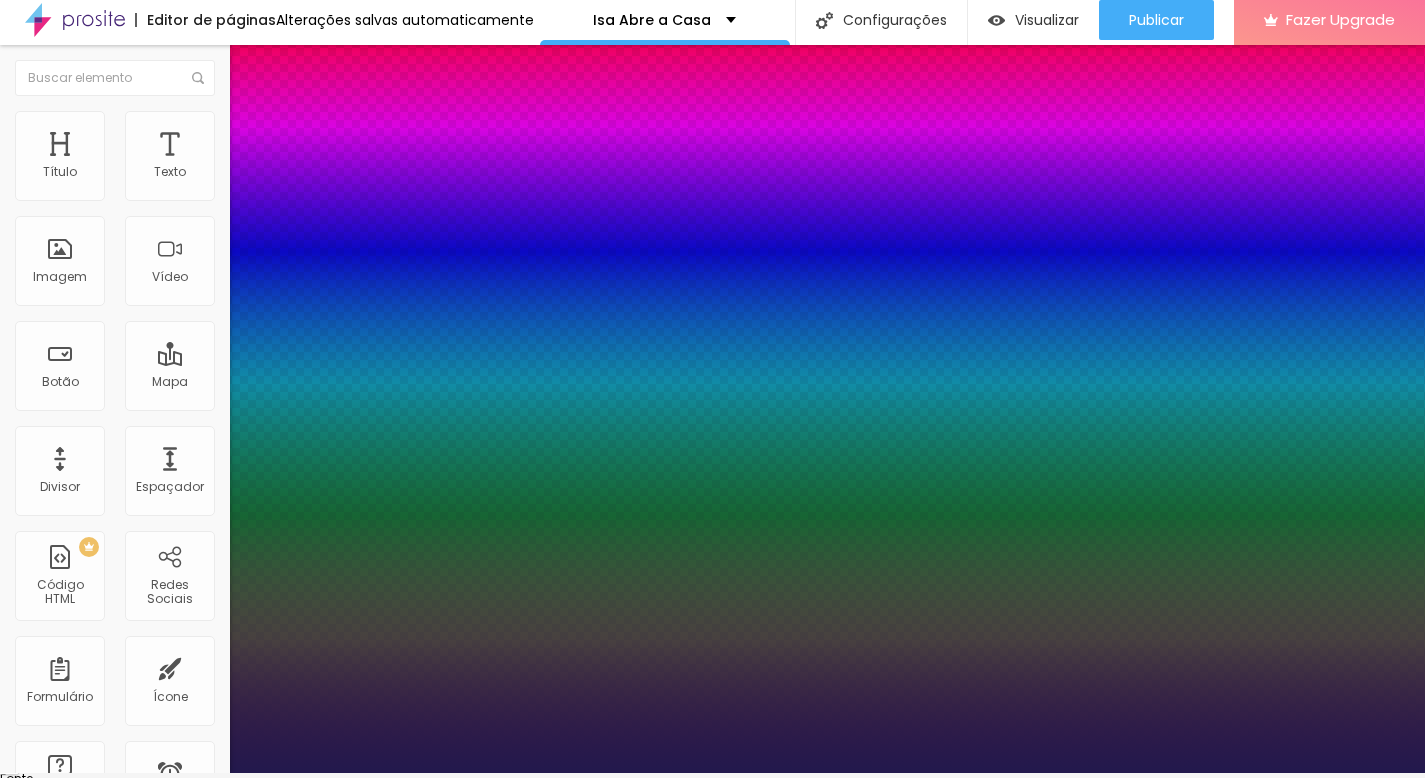 scroll, scrollTop: 53, scrollLeft: 0, axis: vertical 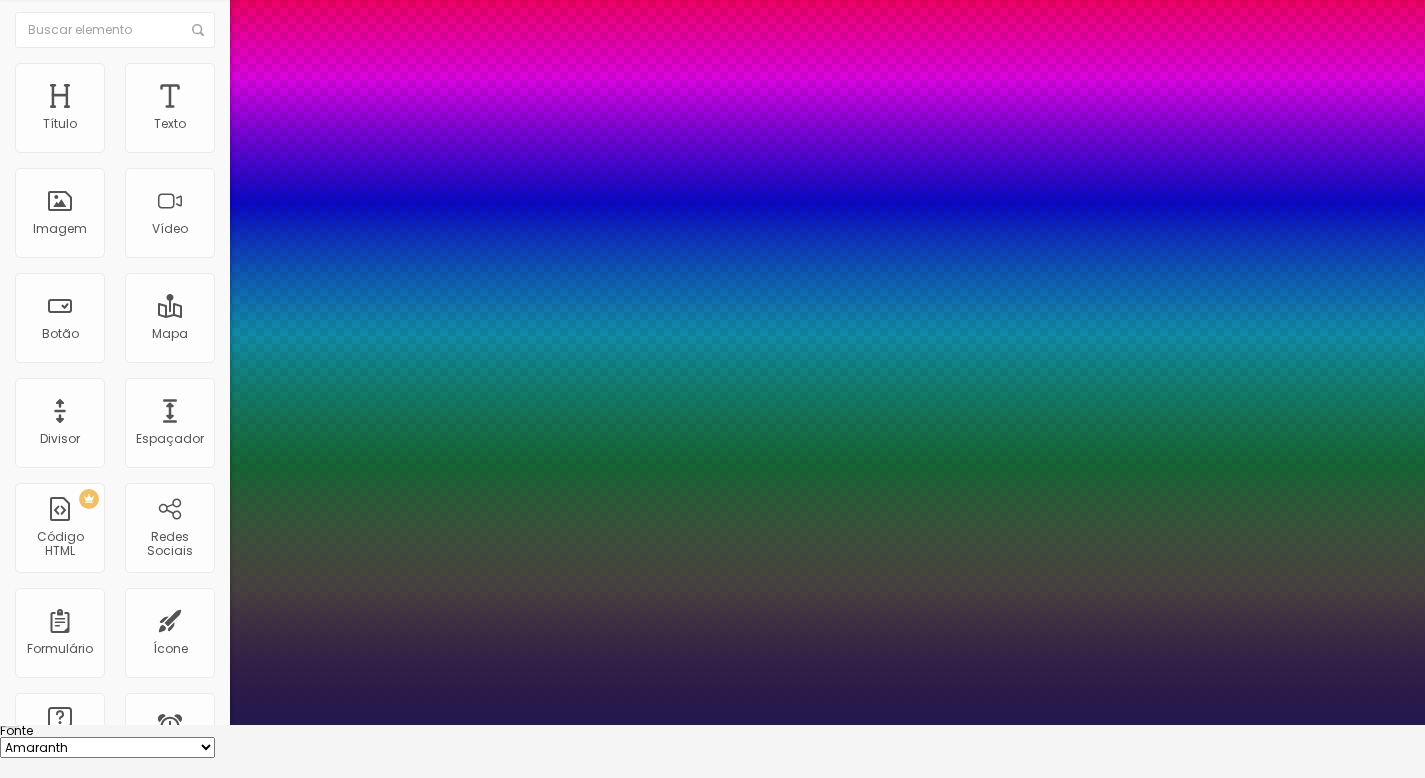 click on "AA" at bounding box center [8, 6727] 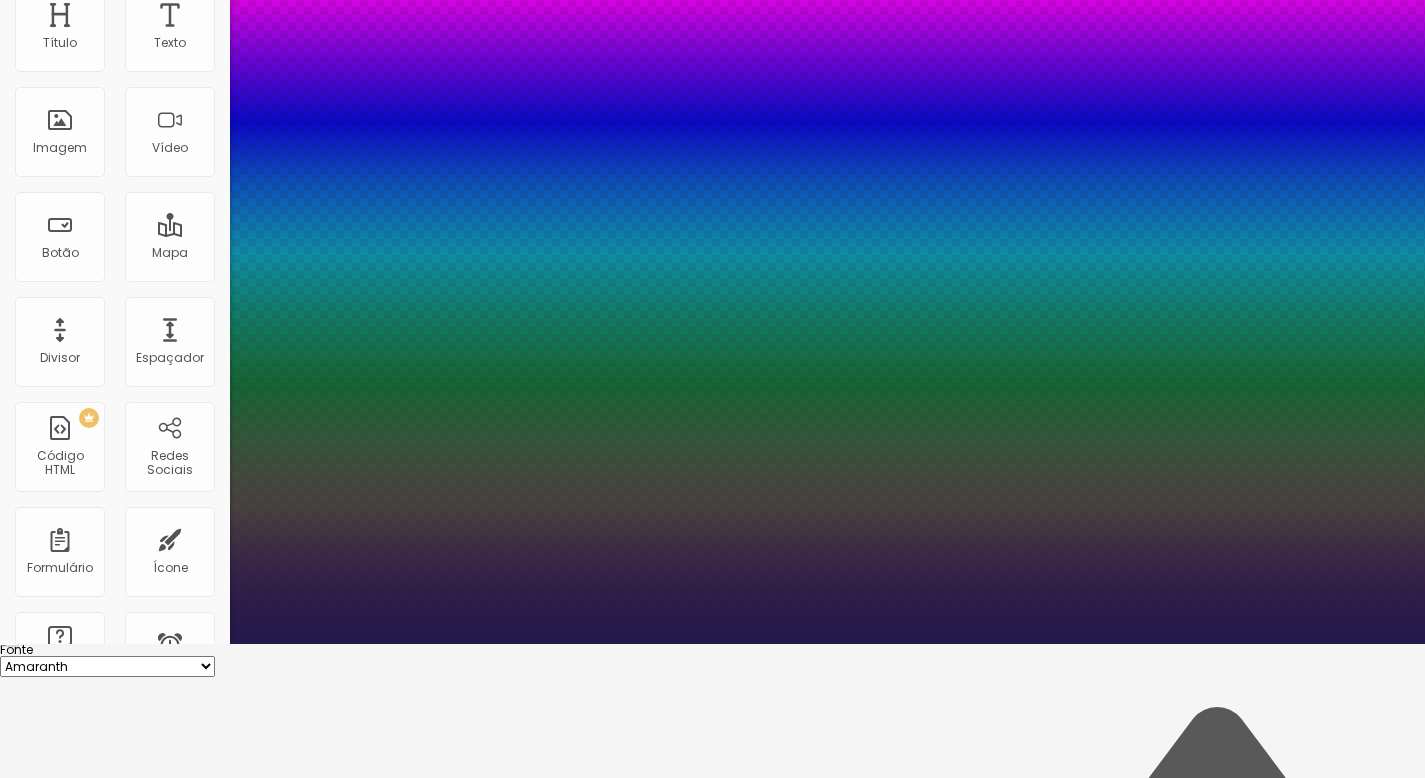 type on "1" 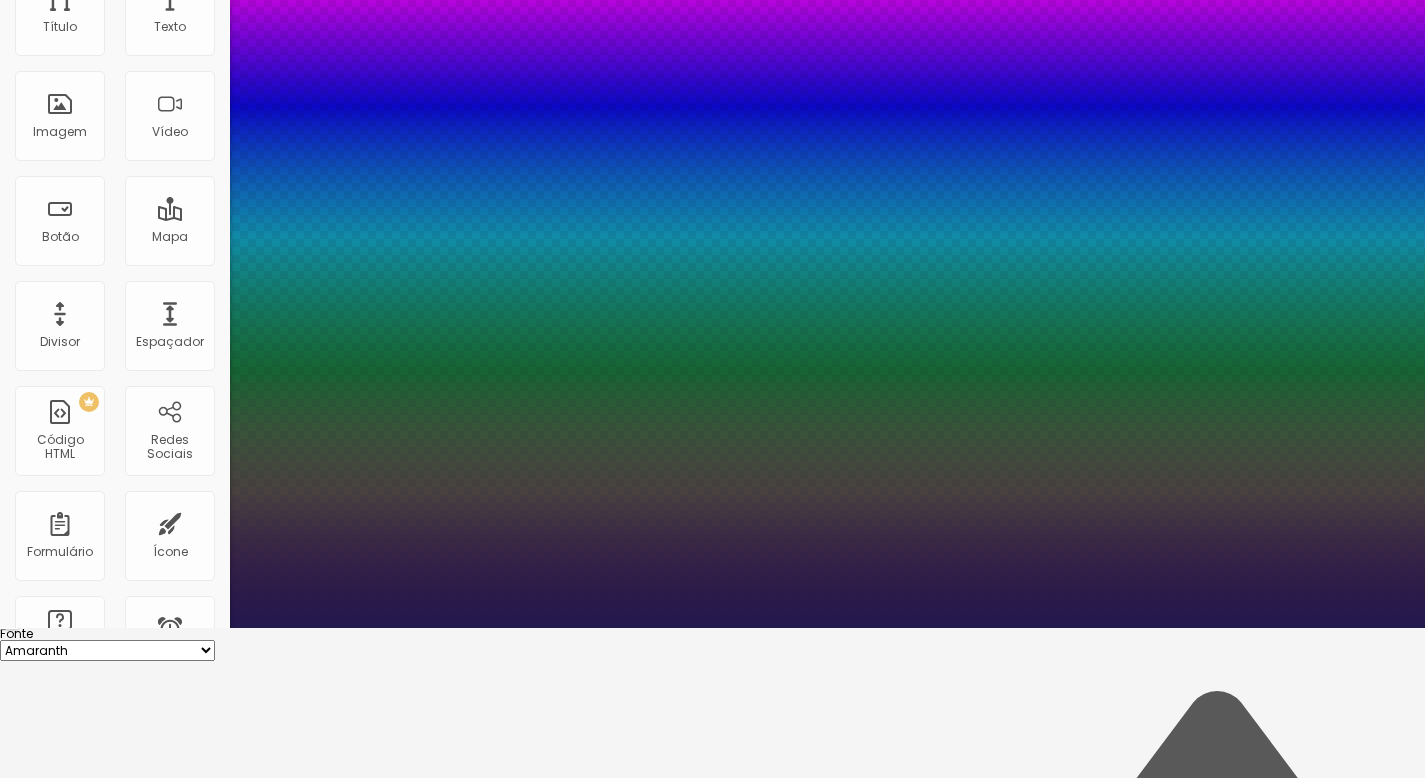 type on "18" 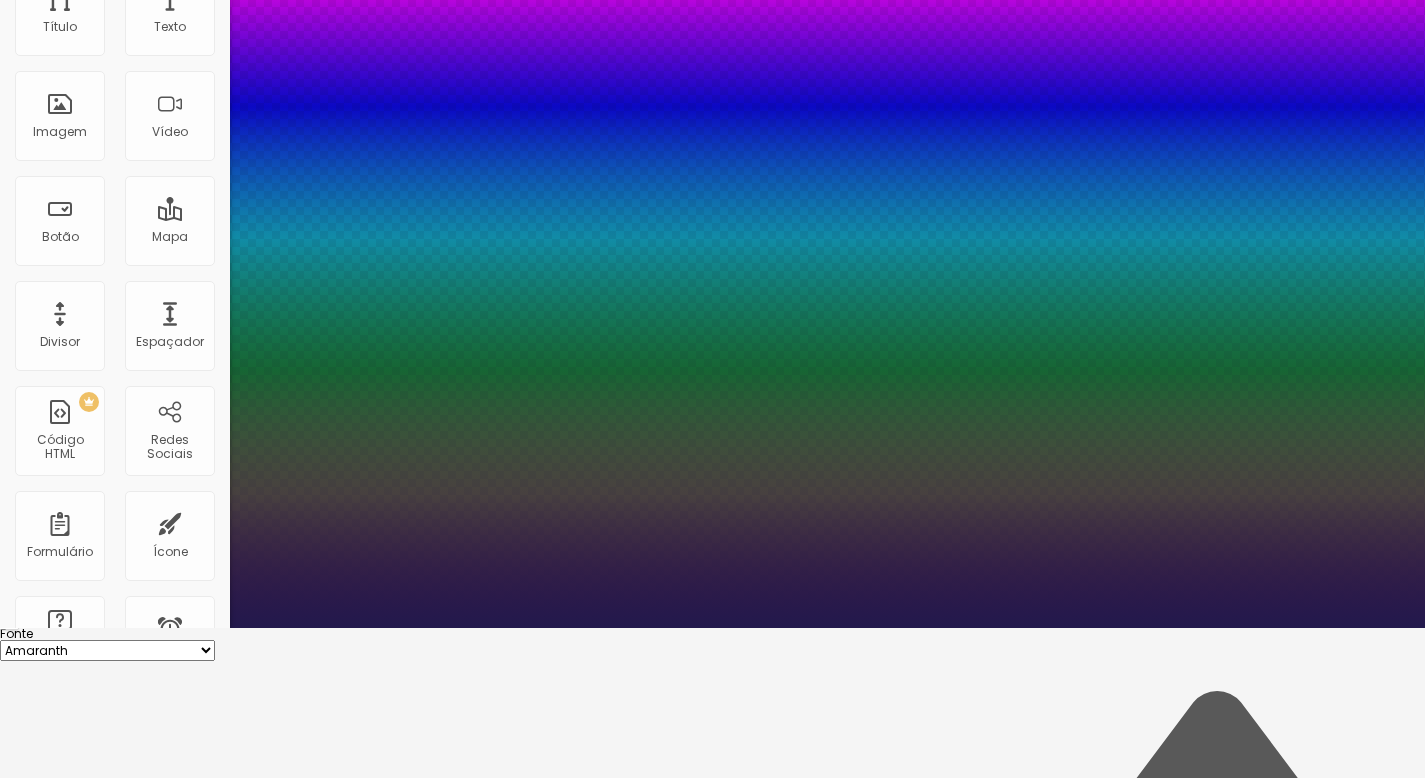 type on "21" 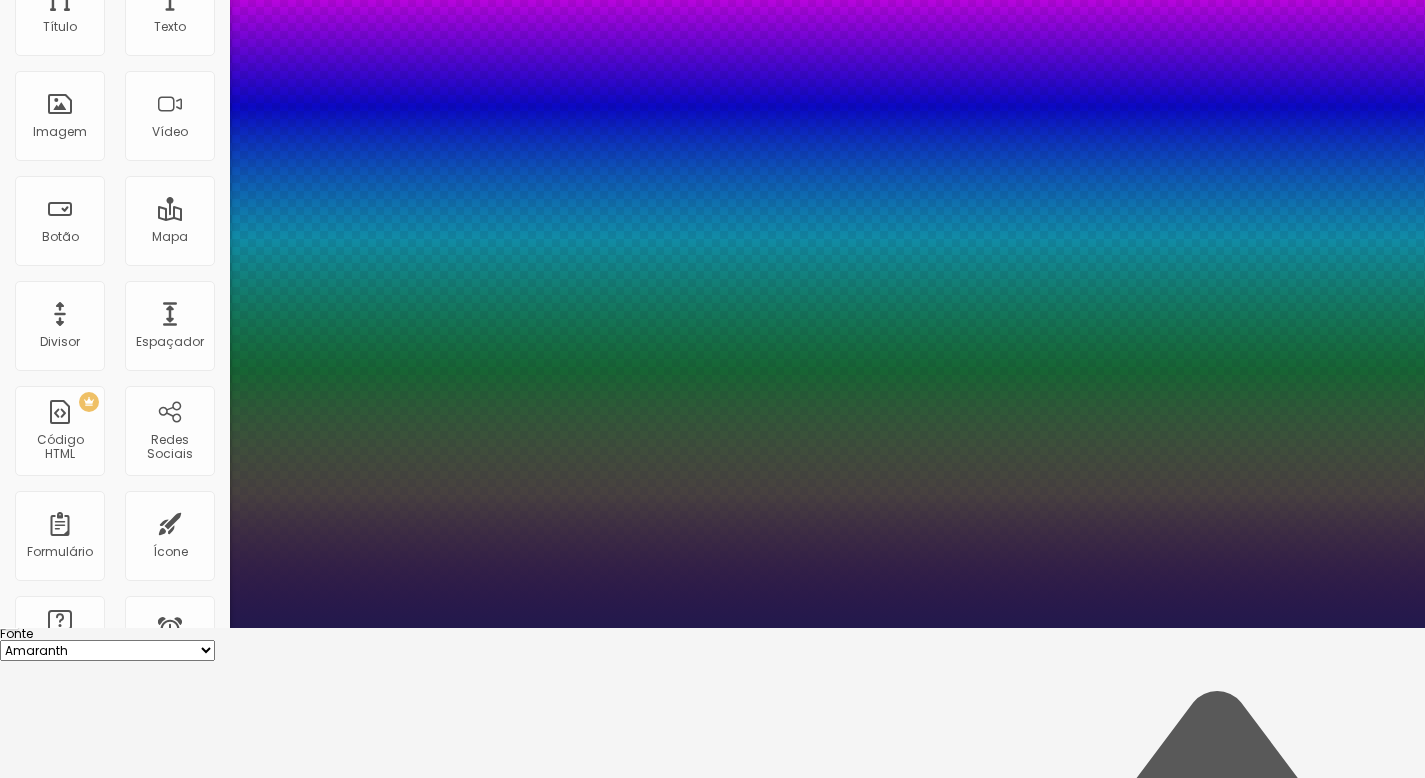 type on "25" 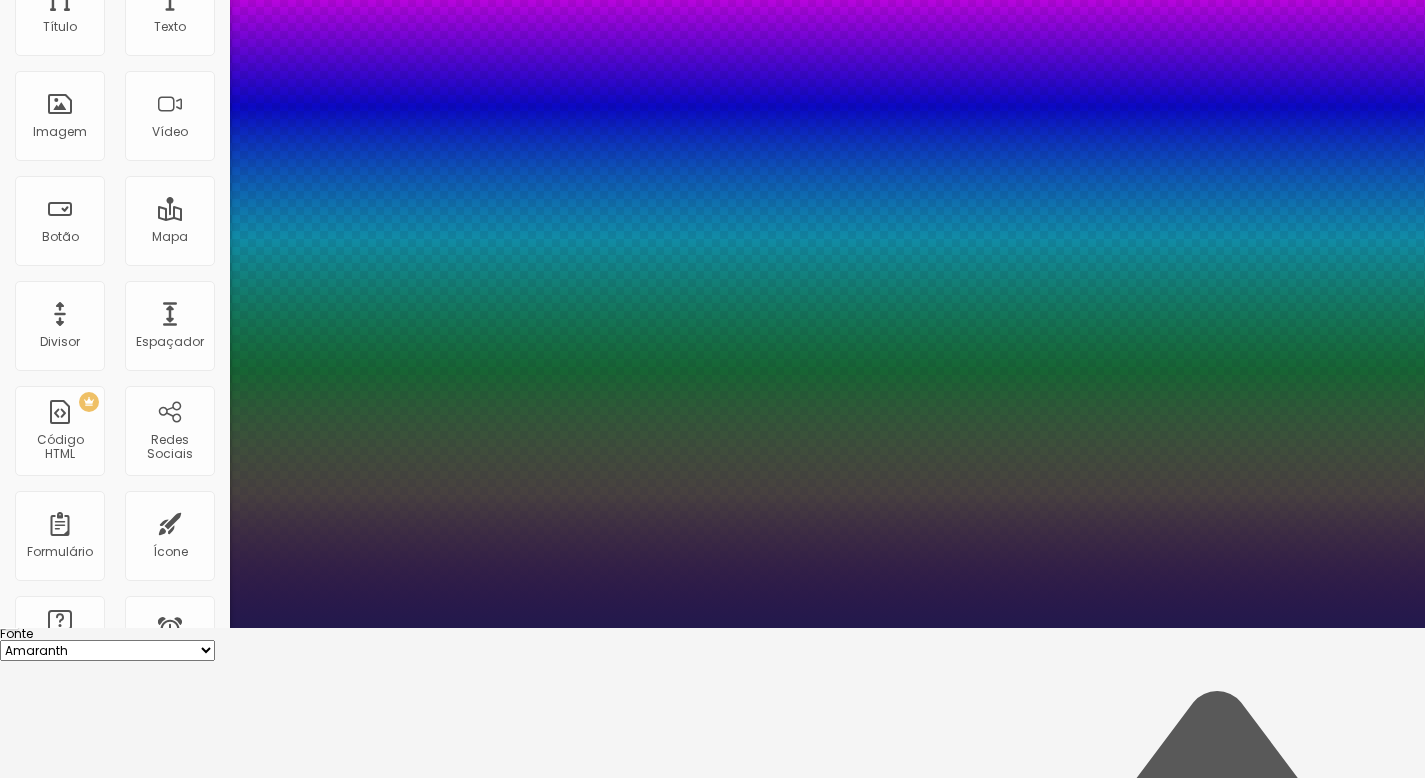 click on "AbrilFatface-Regular Actor-Regular Alegreya AlegreyaBlack Alice Allan-Bold Allan-Regular Amaranth AmaticaSC AmaticSC Amita-Bold Amita-Regular Anaheim AnonymousPro-Bold AnonymousPro-Italic AnonymousPro-Regular Arapey Archivo-Bold Archivo-Italic Archivo-Regular ArefRuqaa Arsenal-Bold Arsenal-Italic Arsenal-Regular Arvo Assistant AssistantLight AveriaLibre AveriaLibreLight AveriaSansLibre-Bold AveriaSansLibre-Italic AveriaSansLibre-Regular Bangers-Regular Bentham-Regular Bevan-Regular BioRhyme BioRhymeExtraBold BioRhymeLight Bitter BreeSerif ButterflyKids-Regular ChangaOne-Italic ChangaOne-Regular Chewy-Regular Chivo CinzelDecorative-Black CinzelDecorative-Bold CinzelDecorative-Regular Comfortaa-Bold Comfortaa-Light Comfortaa-Regular ComingSoon Cookie-Regular Corben-Bold Corben-Regular Cormorant CormorantGeramond-Bold CormorantGeramond-Italic CormorantGeramond-Medium CormorantGeramond-Regular CormorantLight Cousine-Bold Cousine-Italic Cousine-Regular Creepster-Regular CrimsonText CrimsonTextBold Cuprum FjallaOne" at bounding box center (107, 650) 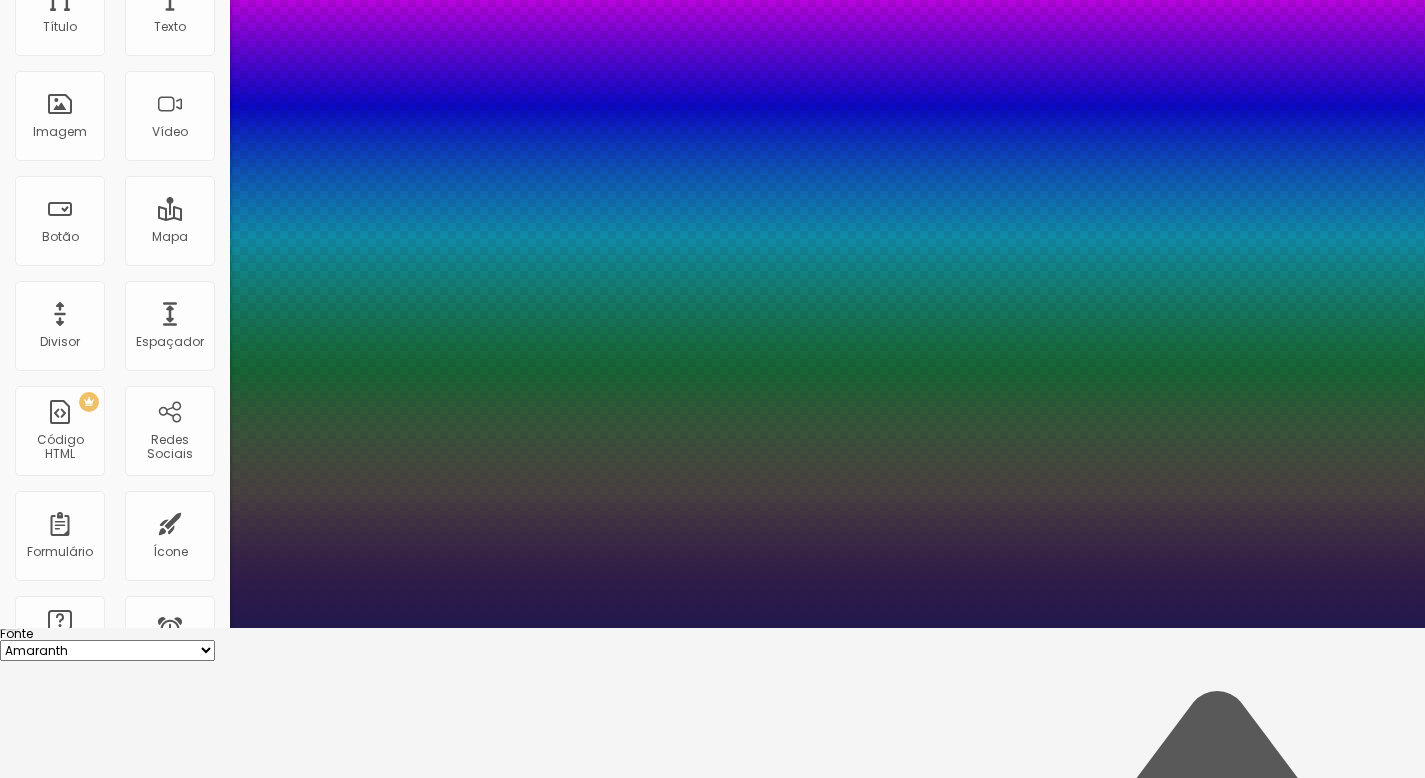 select on "ArefRuqaa" 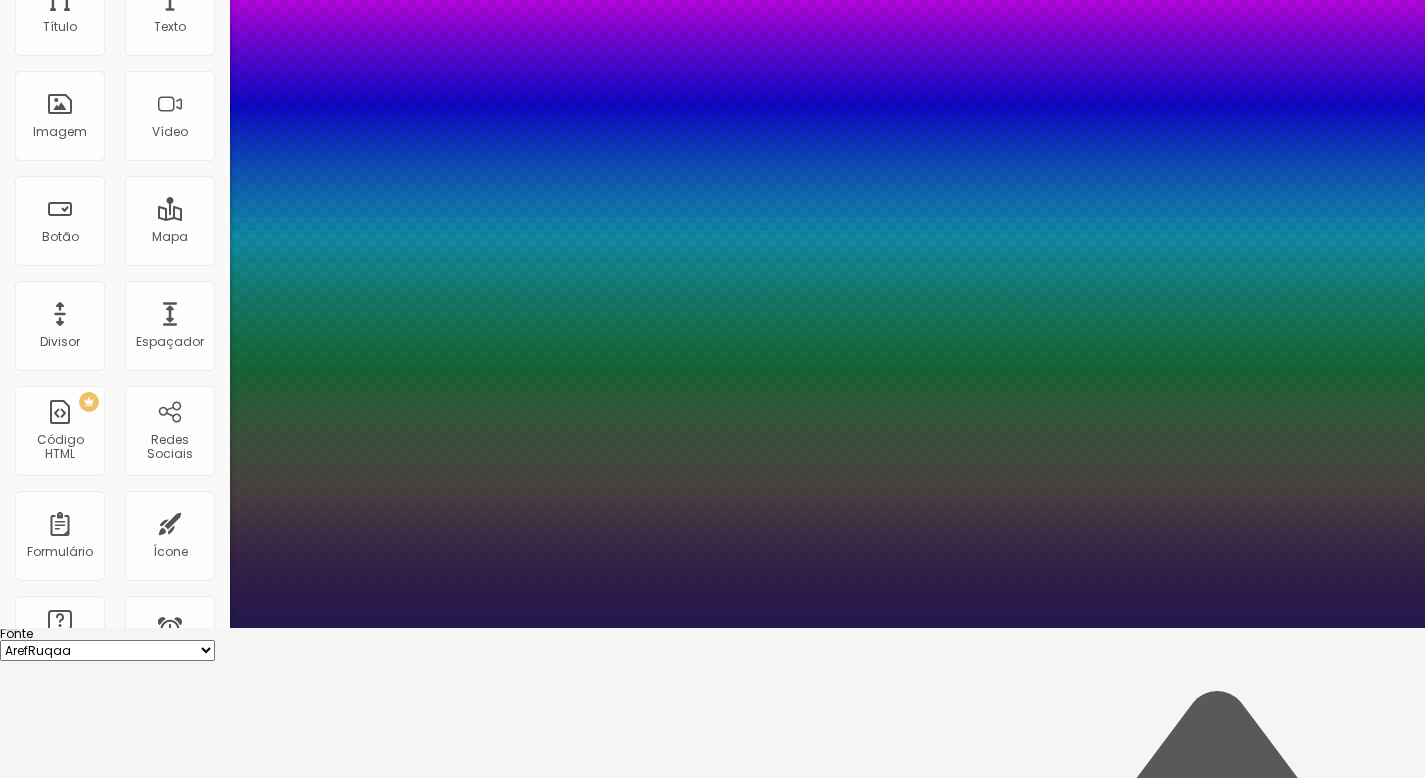 type on "1" 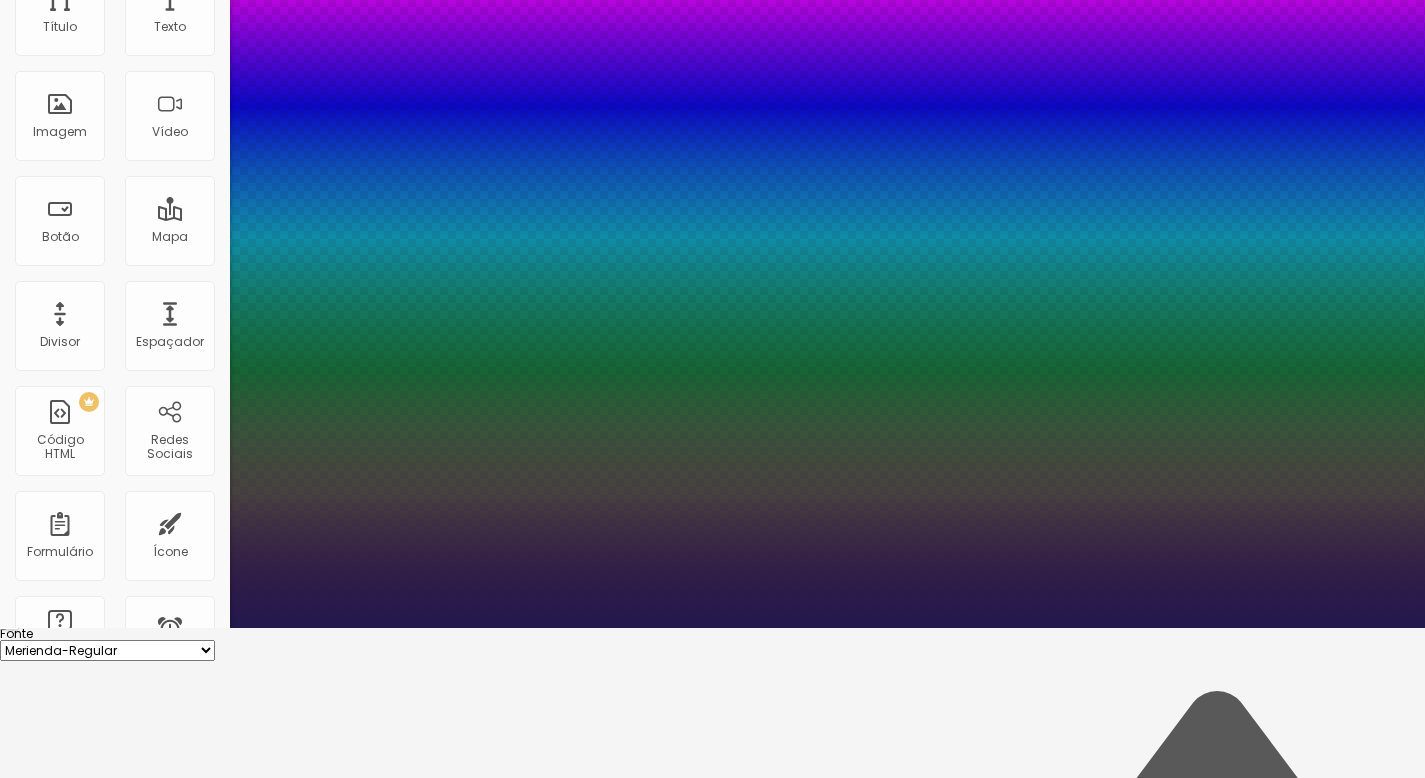 type on "1" 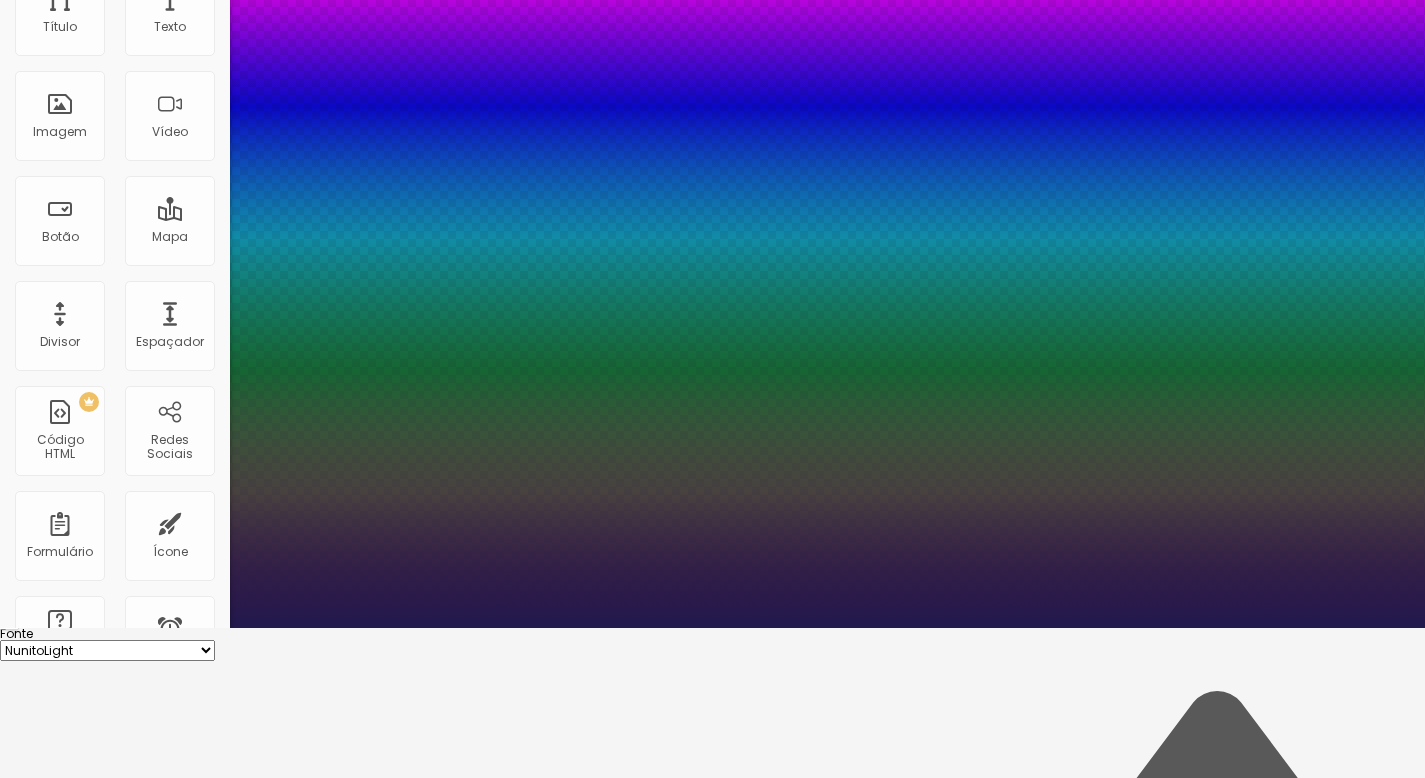 type on "1" 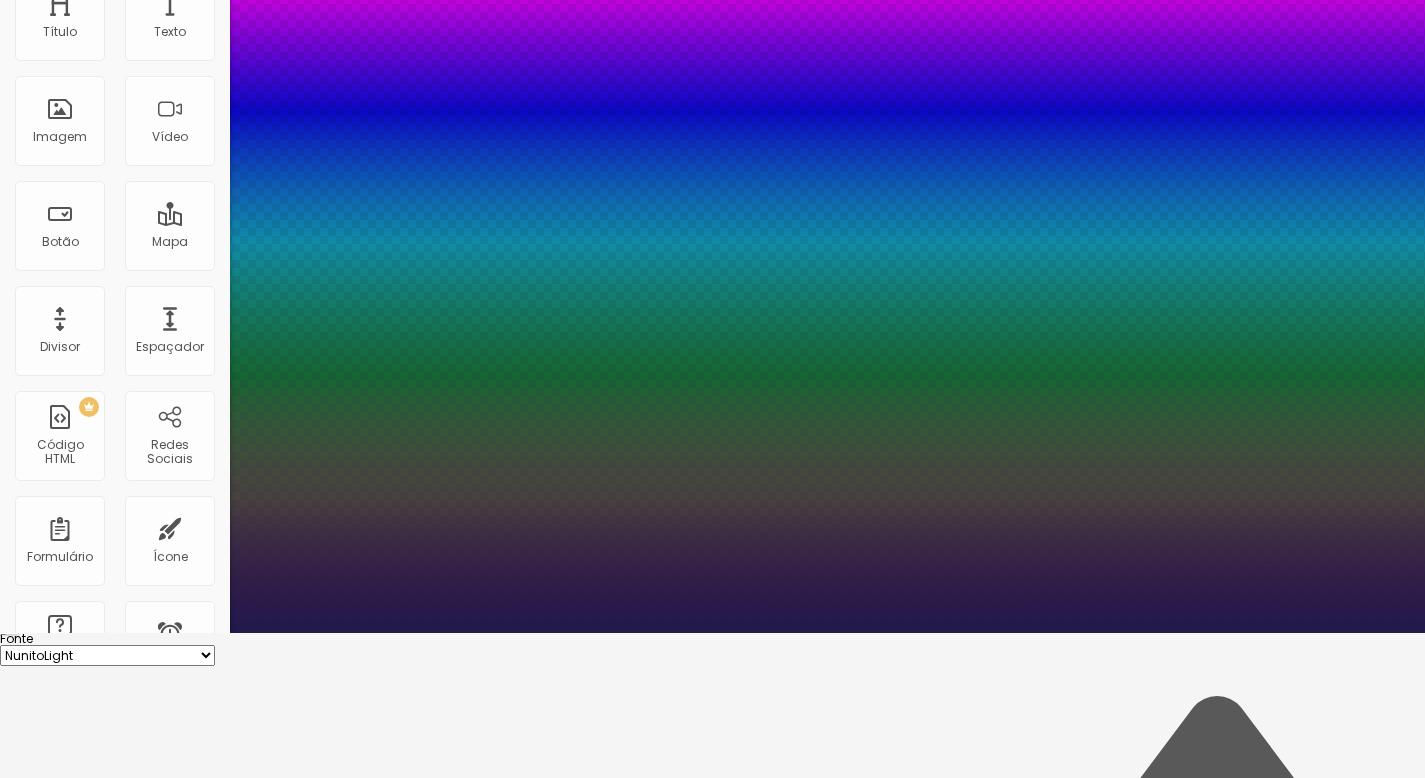 scroll, scrollTop: 144, scrollLeft: 0, axis: vertical 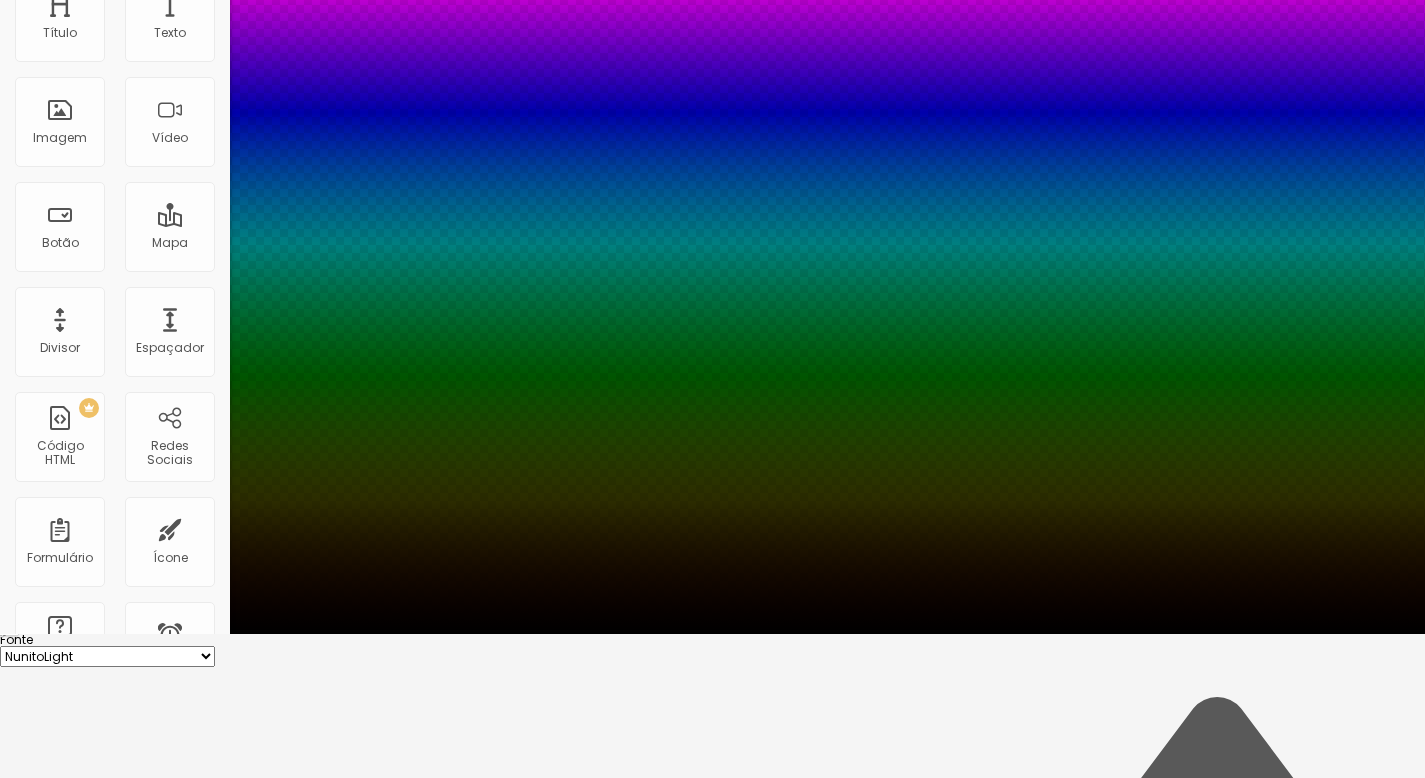 drag, startPoint x: 309, startPoint y: 715, endPoint x: 275, endPoint y: 777, distance: 70.71068 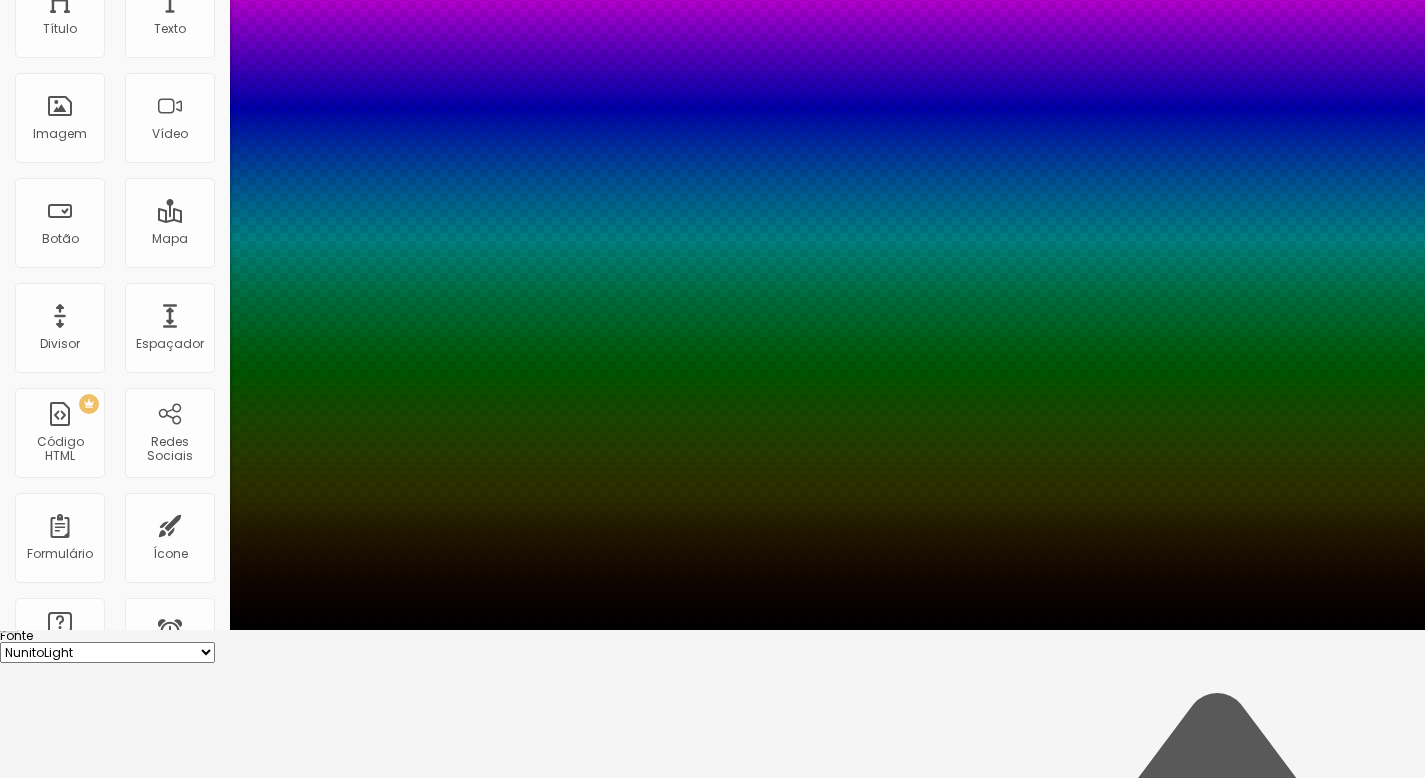 scroll, scrollTop: 150, scrollLeft: 0, axis: vertical 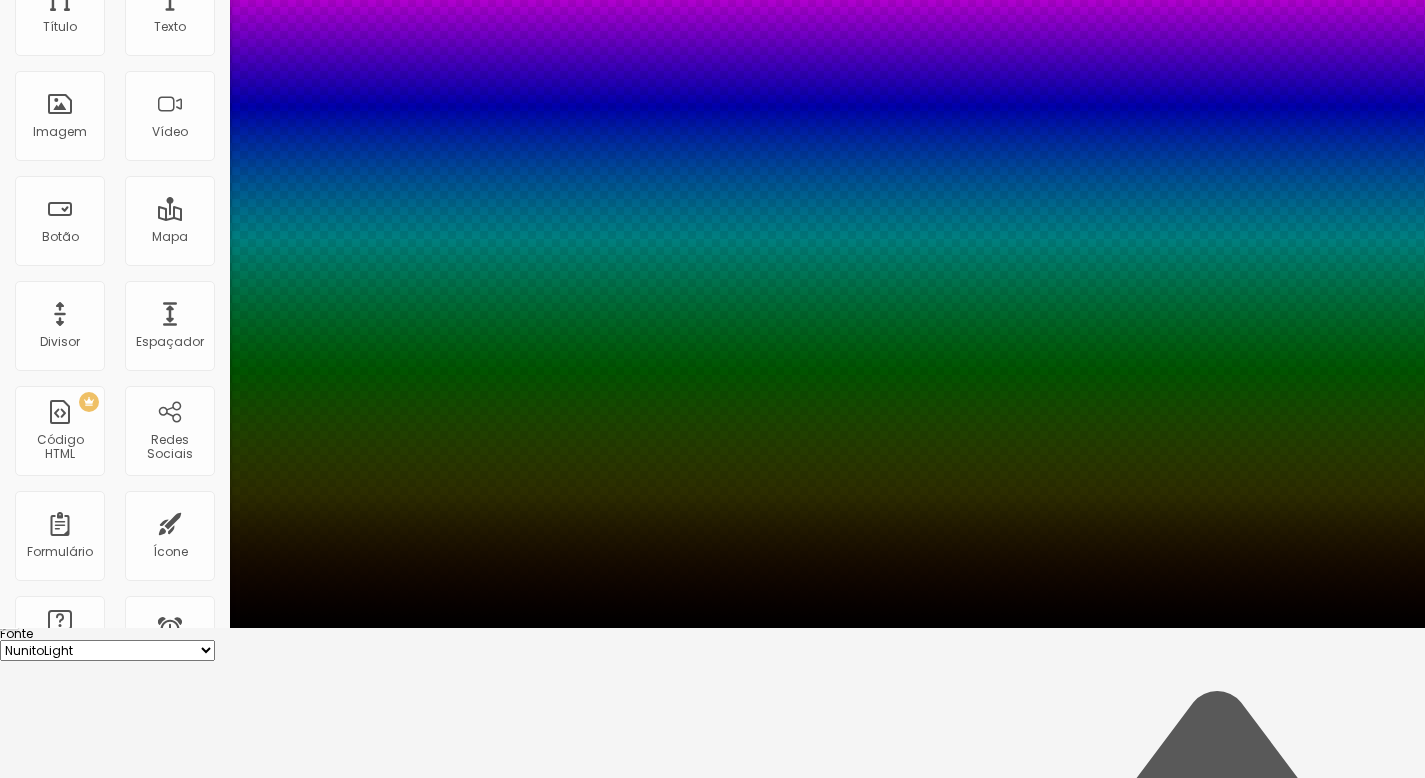 drag, startPoint x: 331, startPoint y: 551, endPoint x: 508, endPoint y: 562, distance: 177.34148 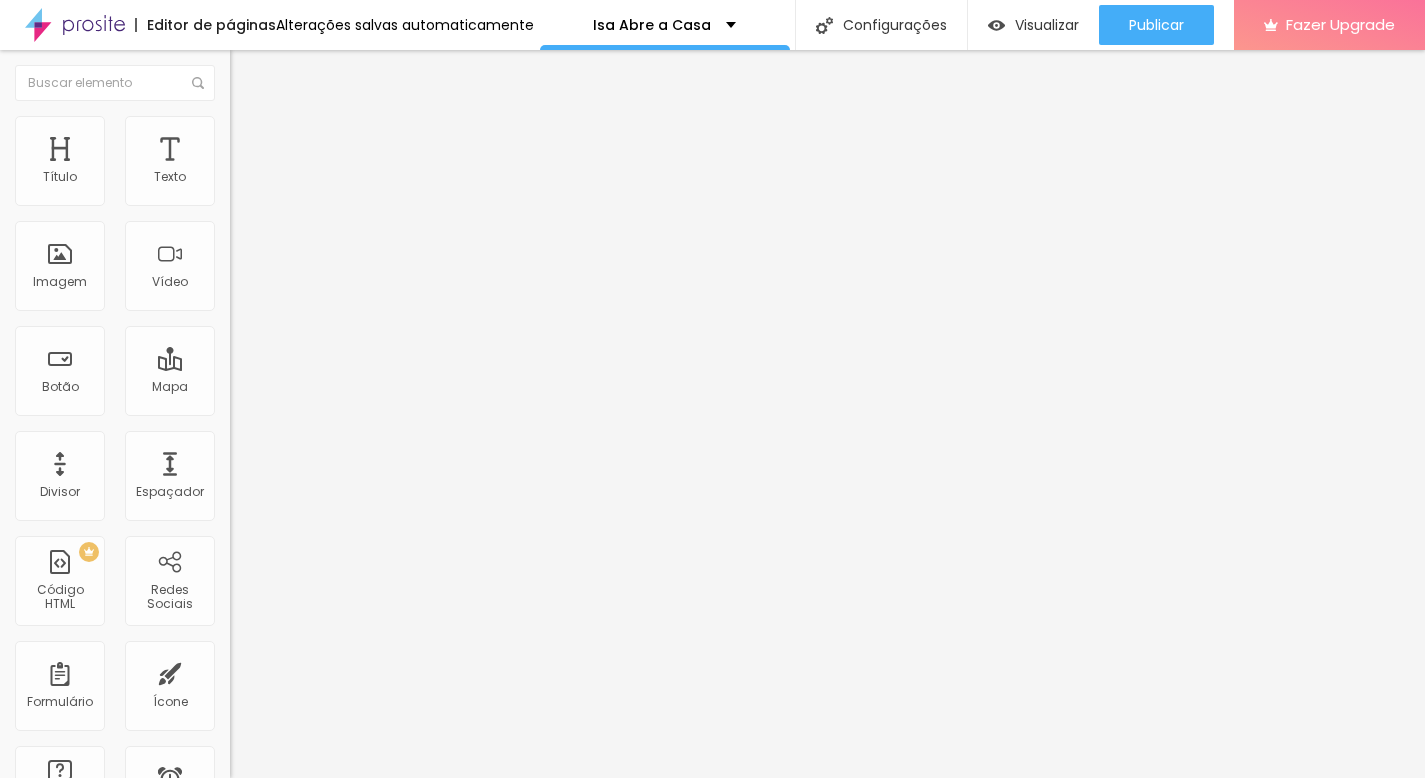 scroll, scrollTop: 0, scrollLeft: 0, axis: both 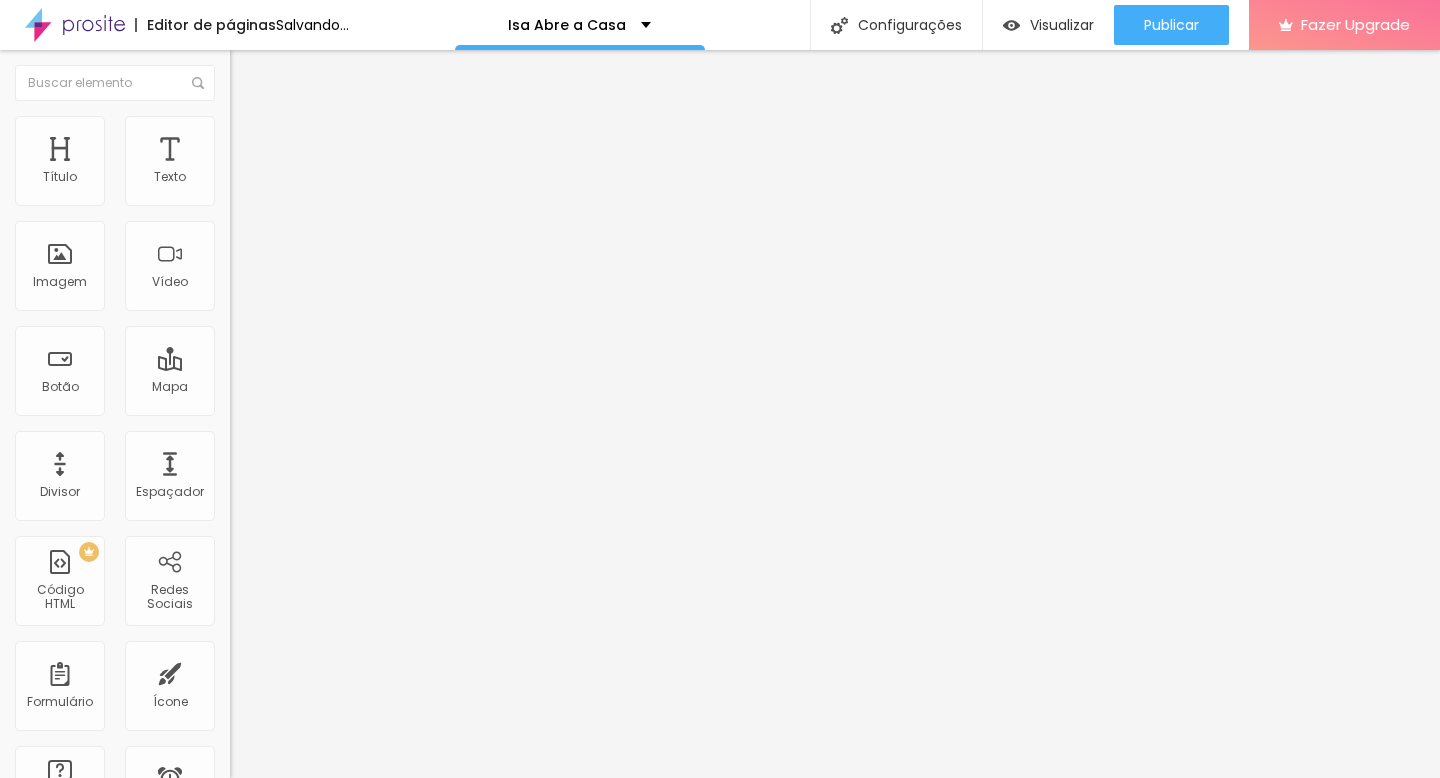 click on "Trocar imagem" at bounding box center (284, 163) 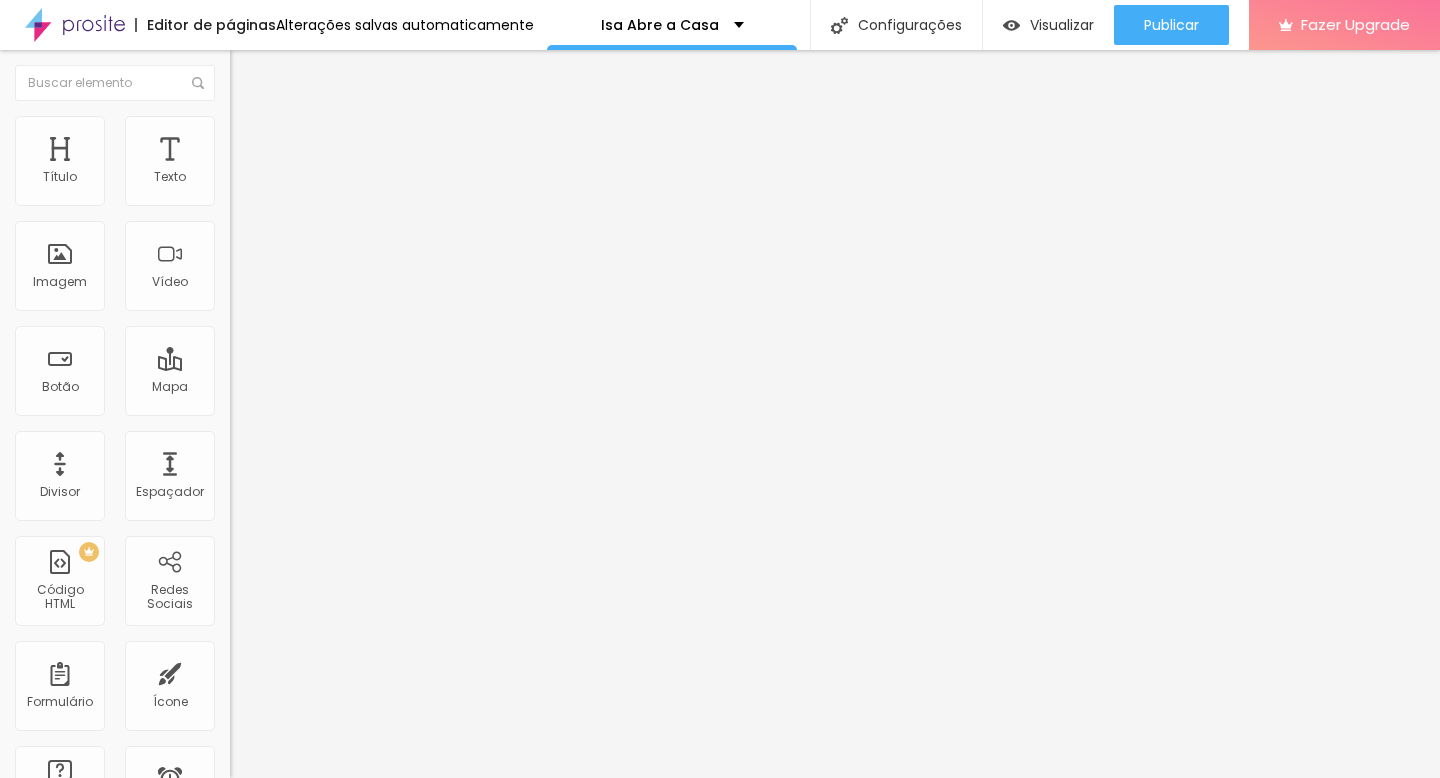 click at bounding box center [720, 941] 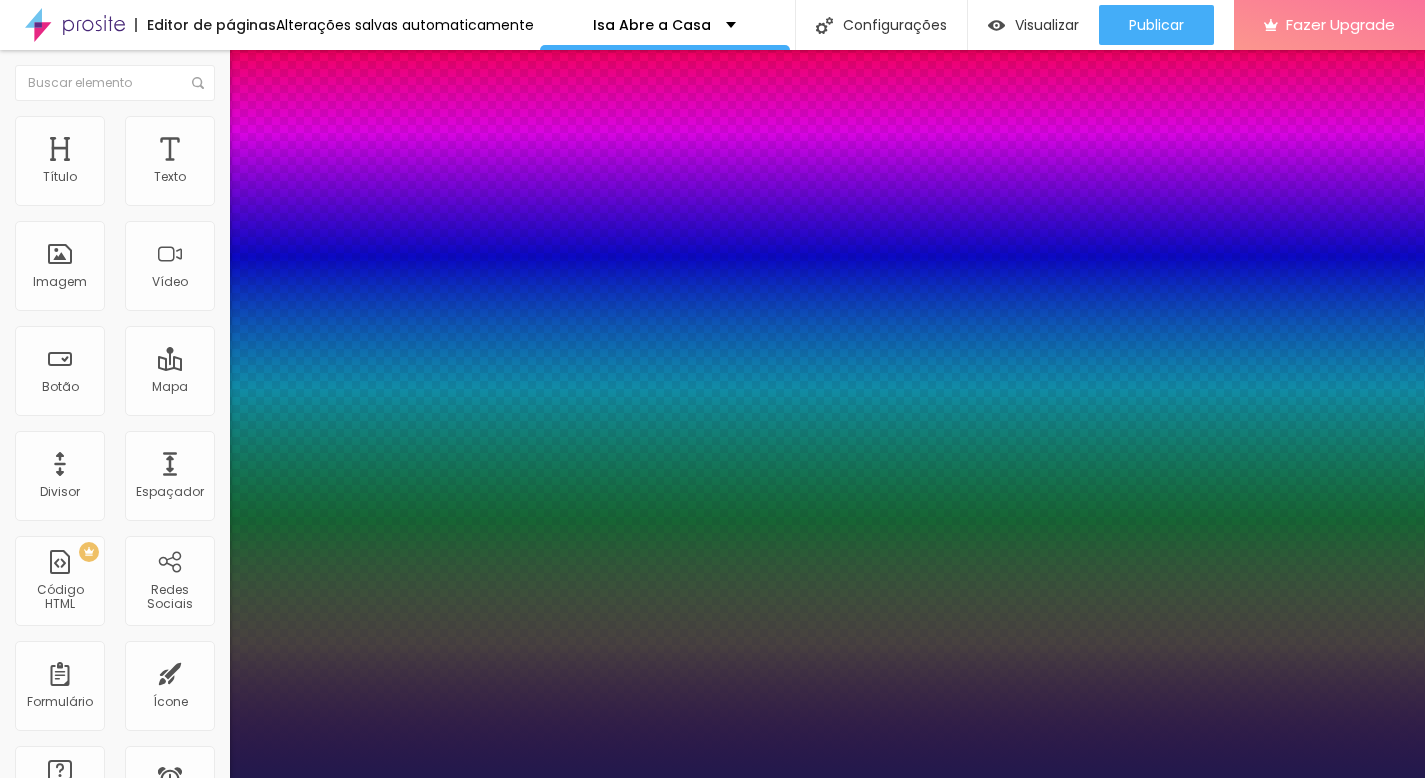 click on "AA" at bounding box center (8, 6780) 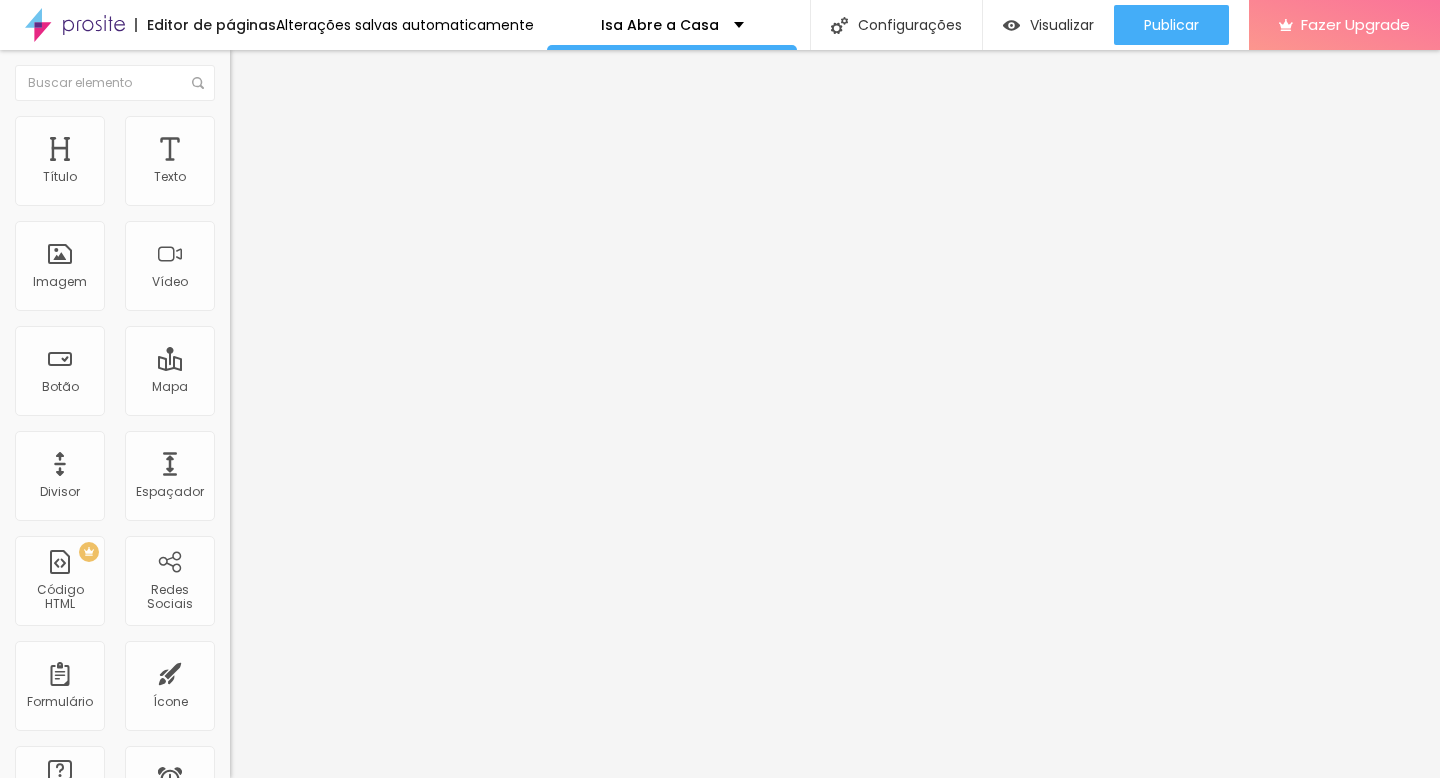 click 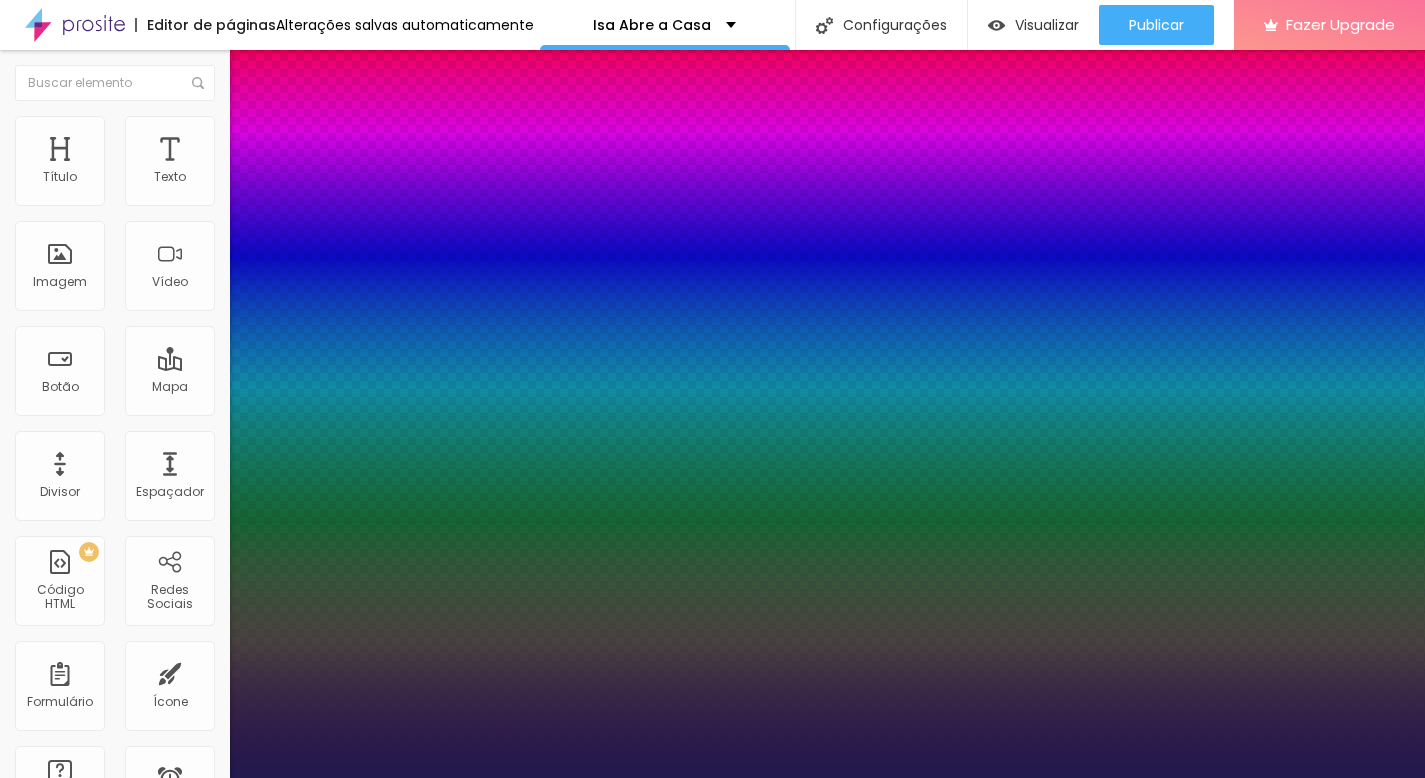 click at bounding box center (712, 6730) 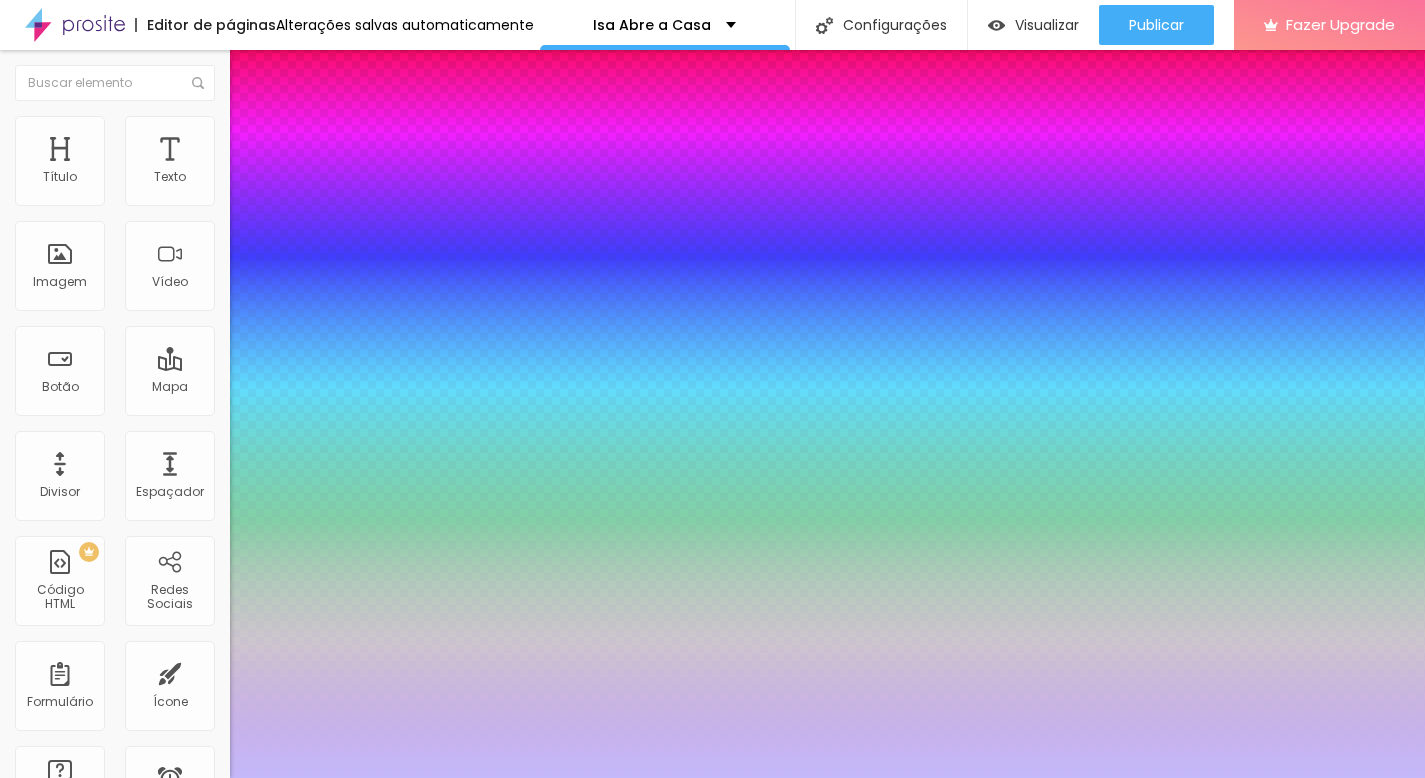 click at bounding box center (712, 389) 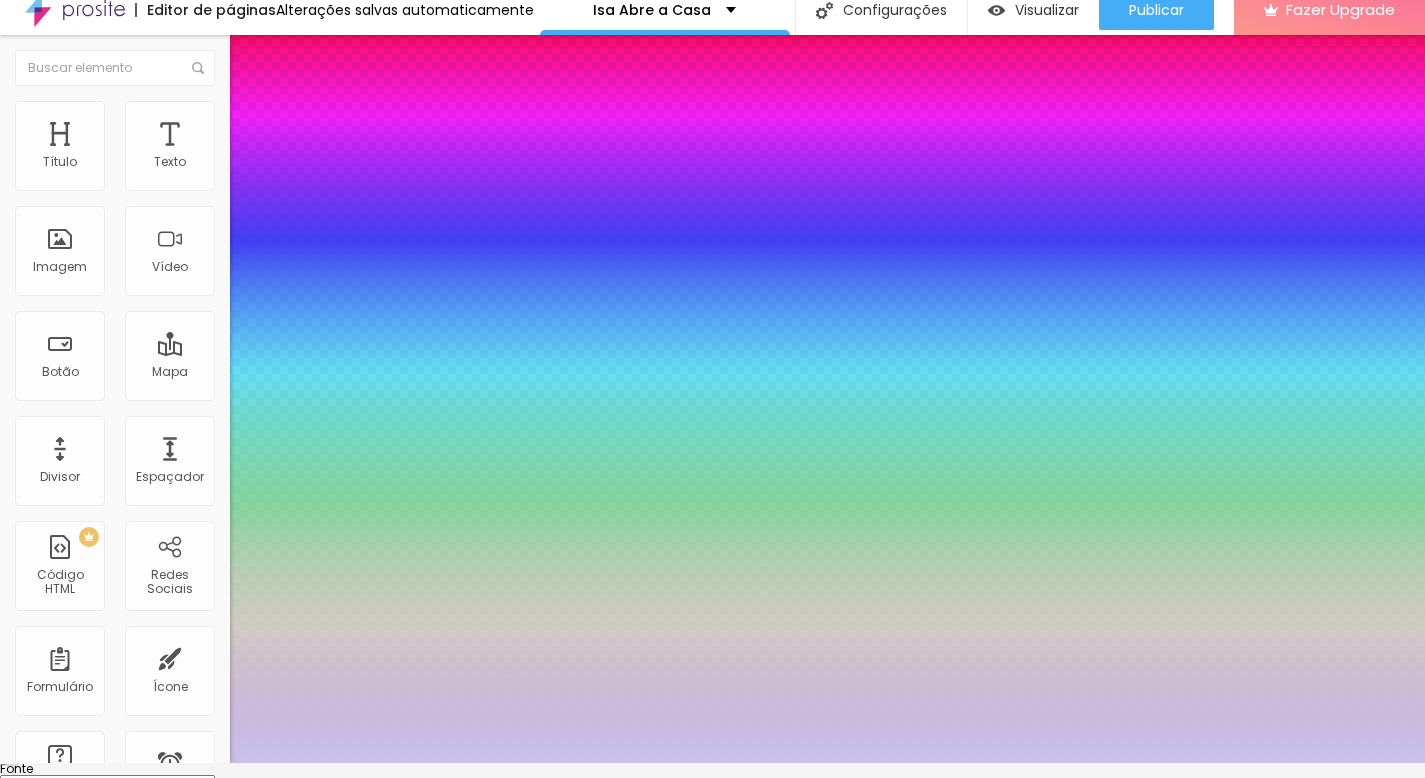 scroll, scrollTop: 23, scrollLeft: 0, axis: vertical 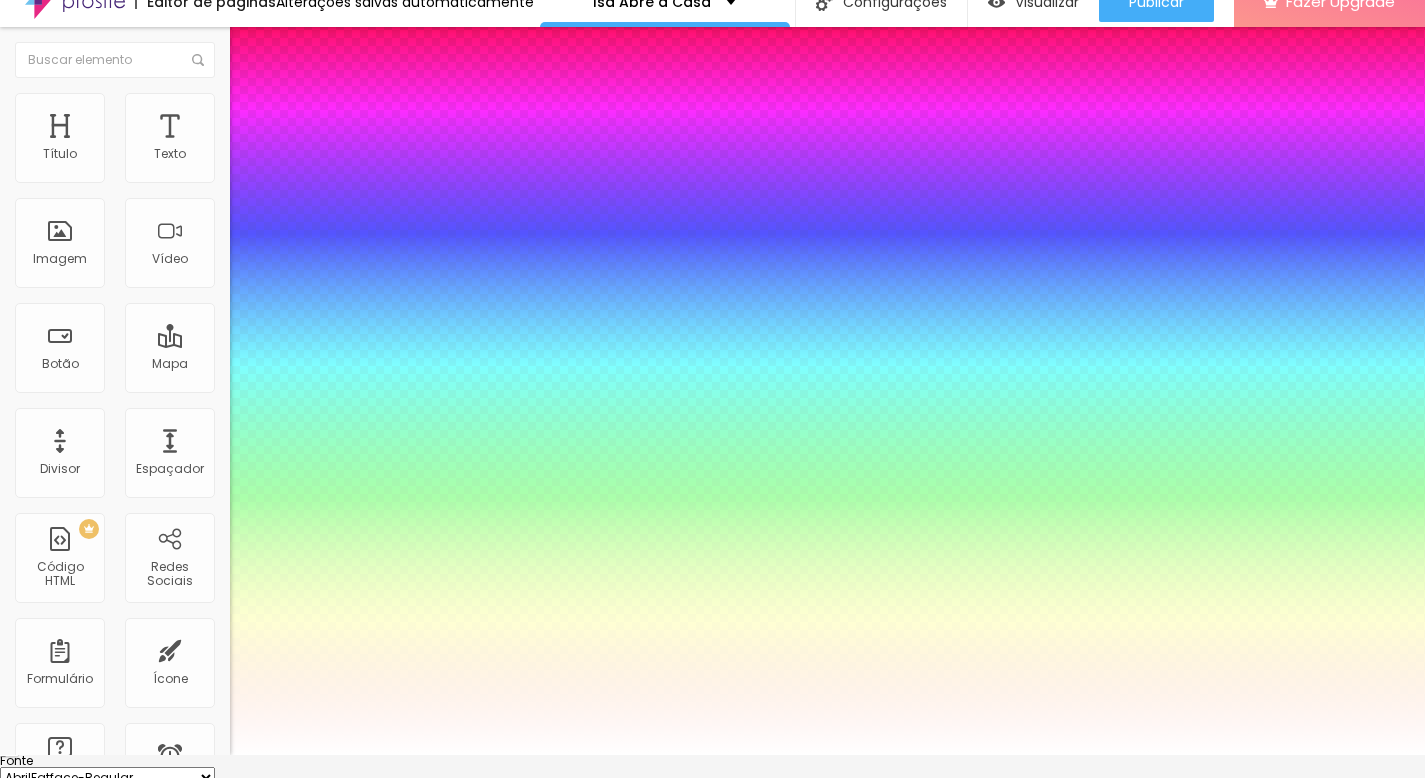 drag, startPoint x: 312, startPoint y: 771, endPoint x: 249, endPoint y: 726, distance: 77.42093 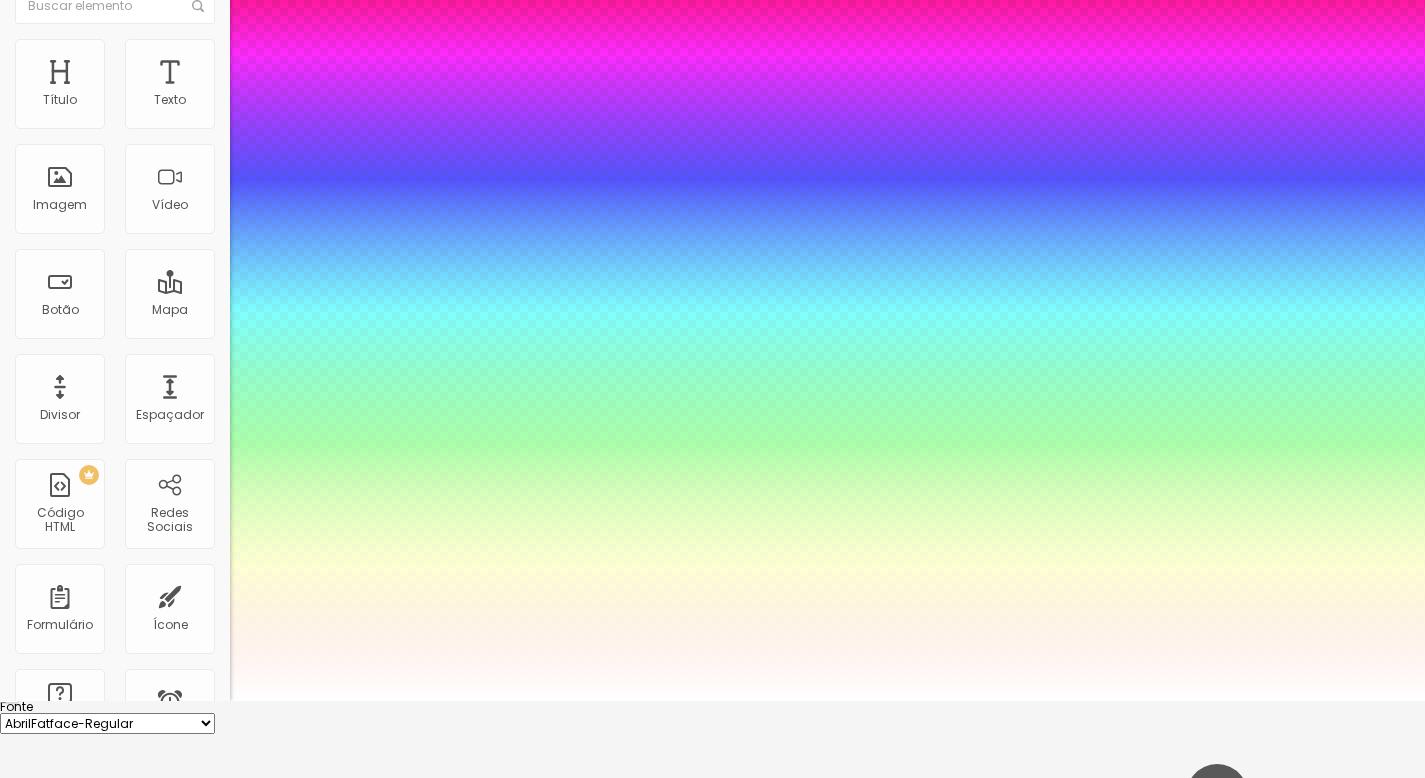 scroll, scrollTop: 114, scrollLeft: 0, axis: vertical 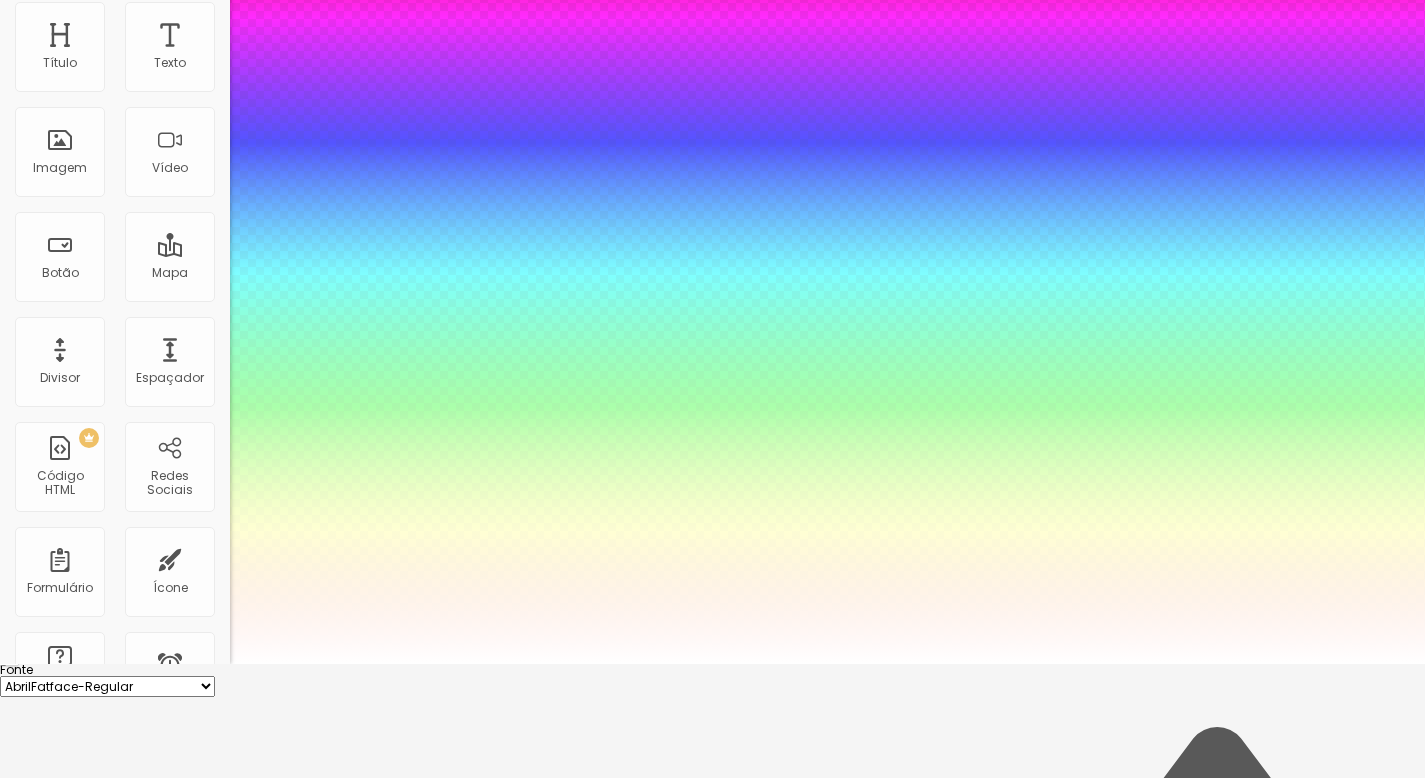 click at bounding box center (712, 664) 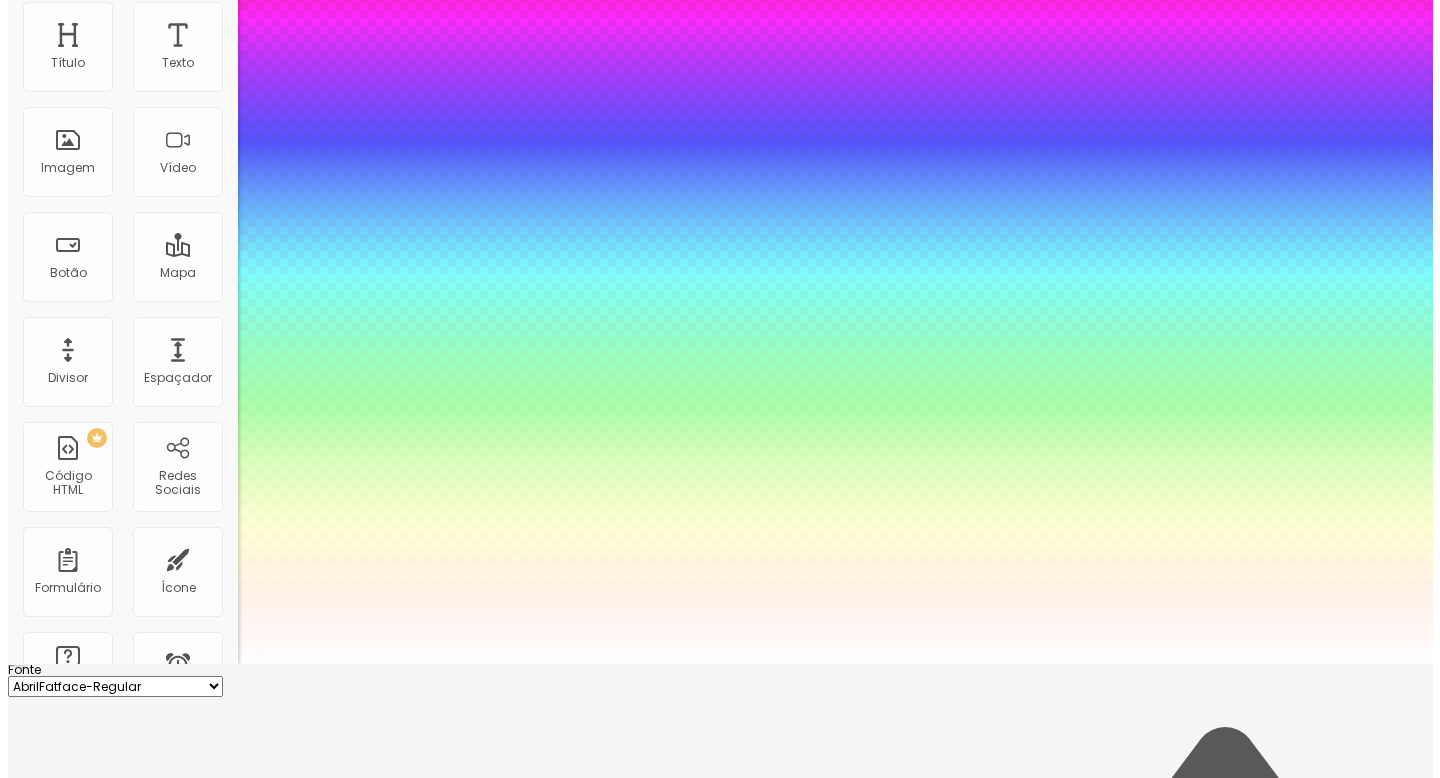 scroll, scrollTop: 0, scrollLeft: 0, axis: both 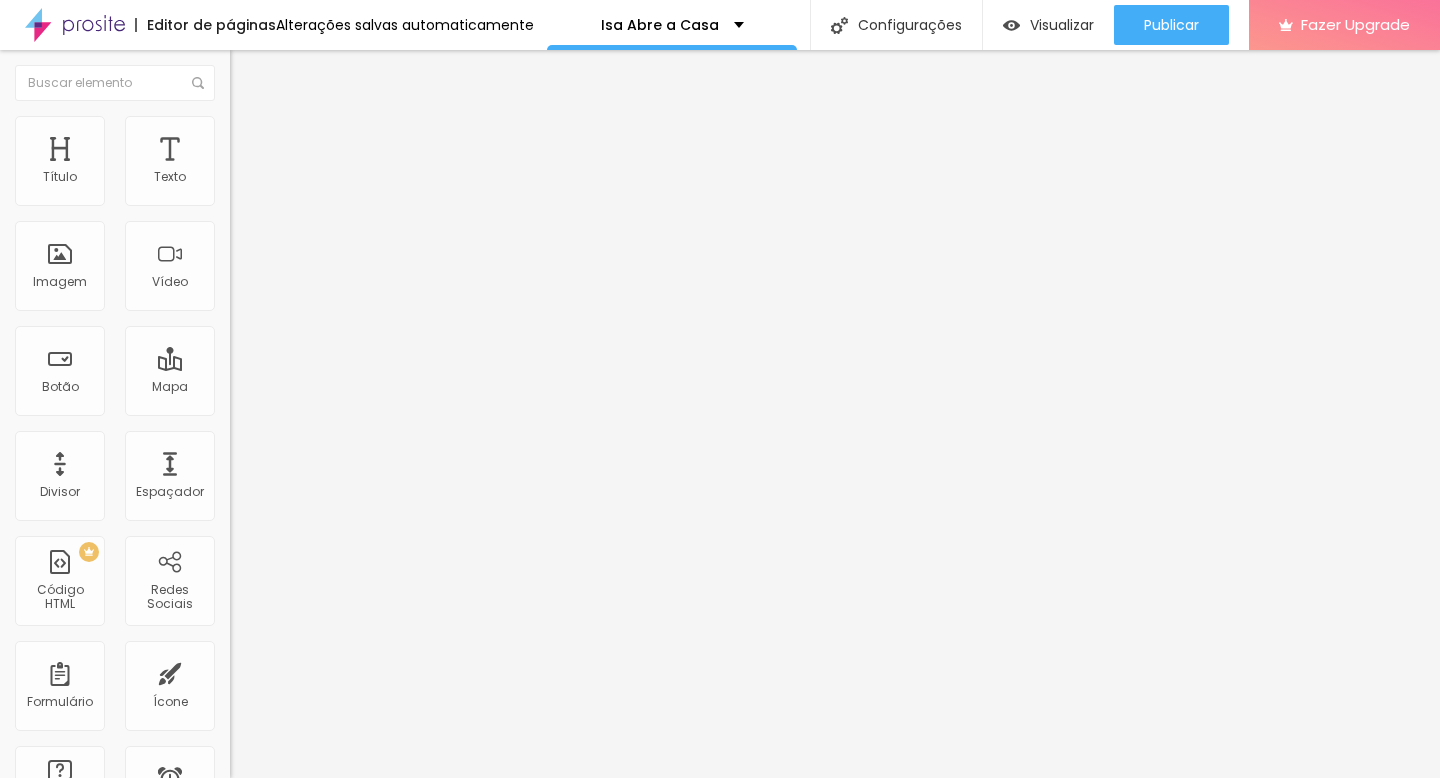 click 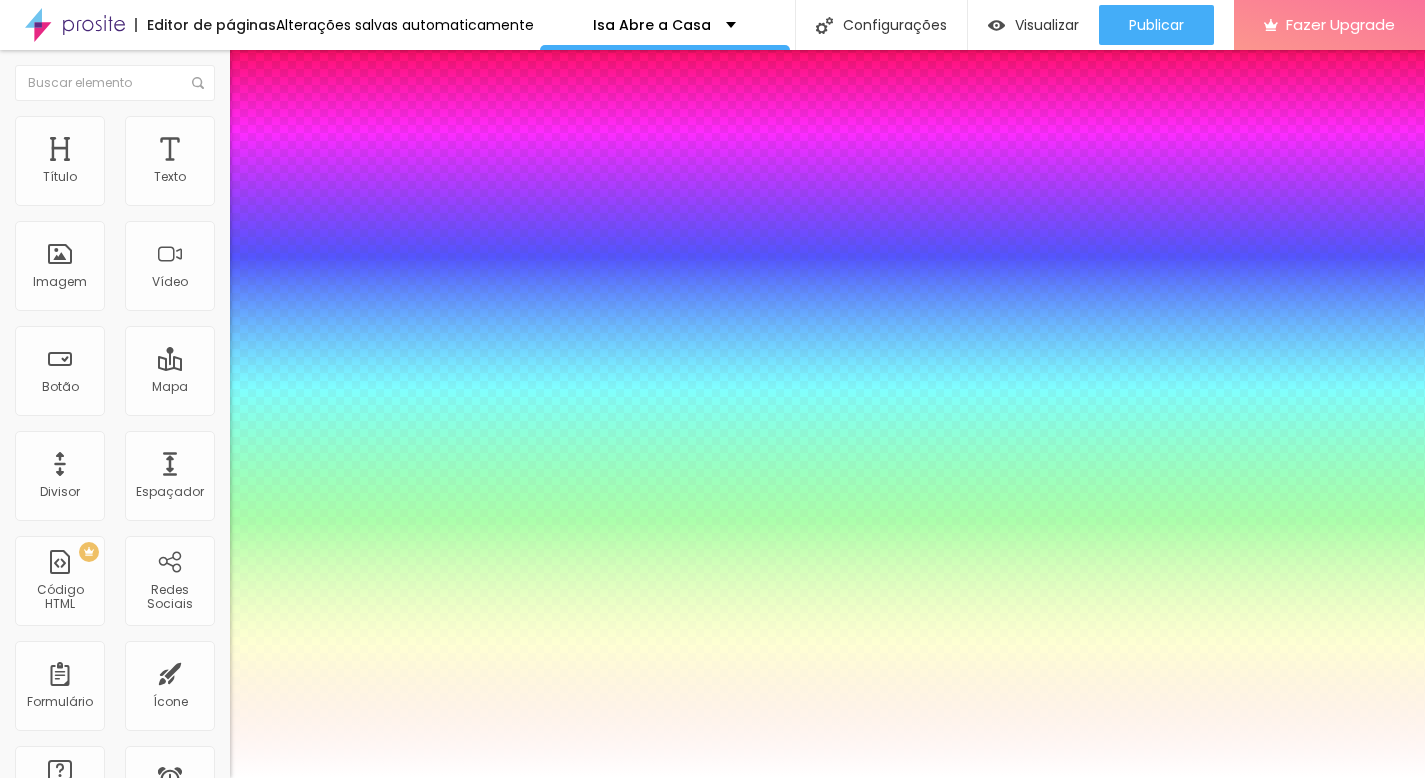 click on "AbrilFatface-Regular Actor-Regular Alegreya AlegreyaBlack Alice Allan-Bold Allan-Regular Amaranth AmaticaSC AmaticSC Amita-Bold Amita-Regular Anaheim AnonymousPro-Bold AnonymousPro-Italic AnonymousPro-Regular Arapey Archivo-Bold Archivo-Italic Archivo-Regular ArefRuqaa Arsenal-Bold Arsenal-Italic Arsenal-Regular Arvo Assistant AssistantLight AveriaLibre AveriaLibreLight AveriaSansLibre-Bold AveriaSansLibre-Italic AveriaSansLibre-Regular Bangers-Regular Bentham-Regular Bevan-Regular BioRhyme BioRhymeExtraBold BioRhymeLight Bitter BreeSerif ButterflyKids-Regular ChangaOne-Italic ChangaOne-Regular Chewy-Regular Chivo CinzelDecorative-Black CinzelDecorative-Bold CinzelDecorative-Regular Comfortaa-Bold Comfortaa-Light Comfortaa-Regular ComingSoon Cookie-Regular Corben-Bold Corben-Regular Cormorant CormorantGeramond-Bold CormorantGeramond-Italic CormorantGeramond-Medium CormorantGeramond-Regular CormorantLight Cousine-Bold Cousine-Italic Cousine-Regular Creepster-Regular CrimsonText CrimsonTextBold Cuprum FjallaOne" at bounding box center (107, 800) 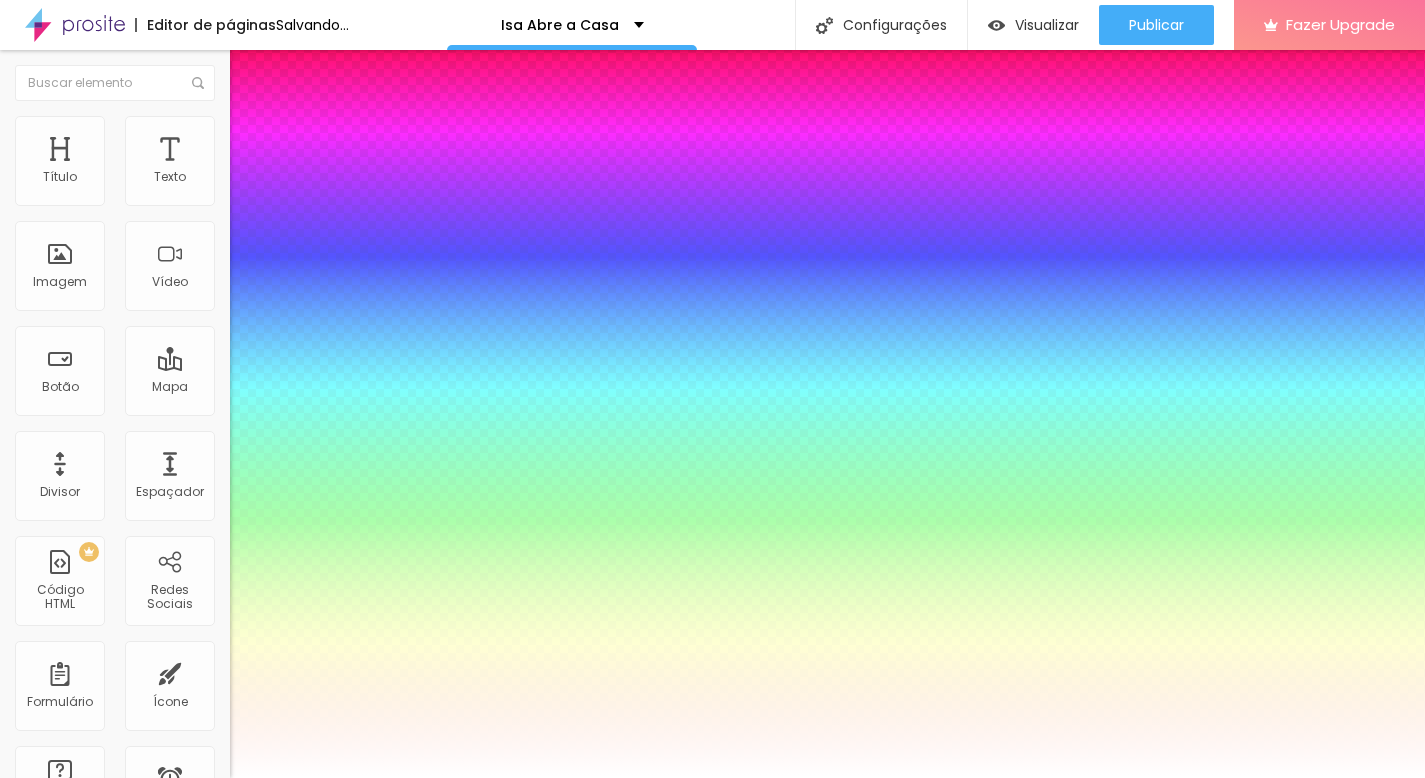 click at bounding box center (64, 2246) 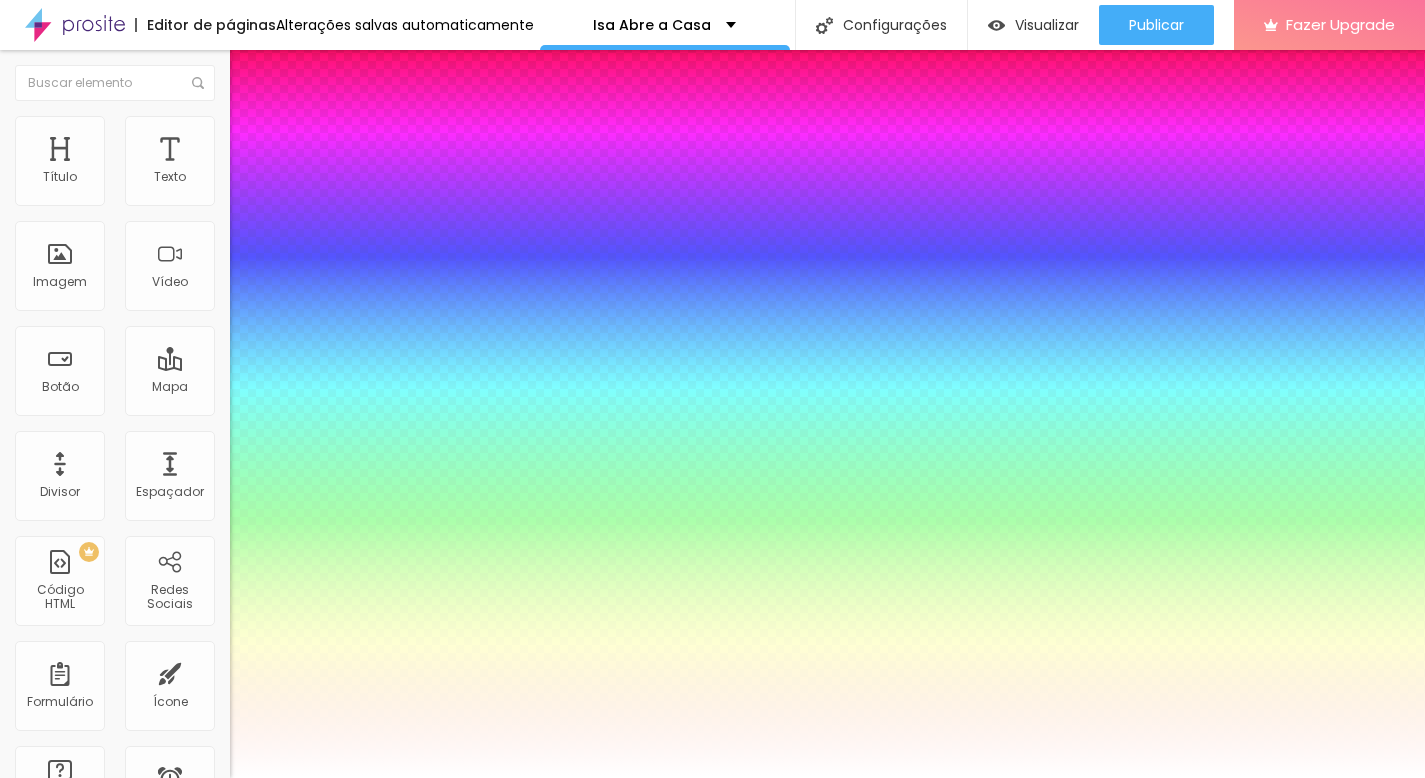 click at bounding box center [712, 778] 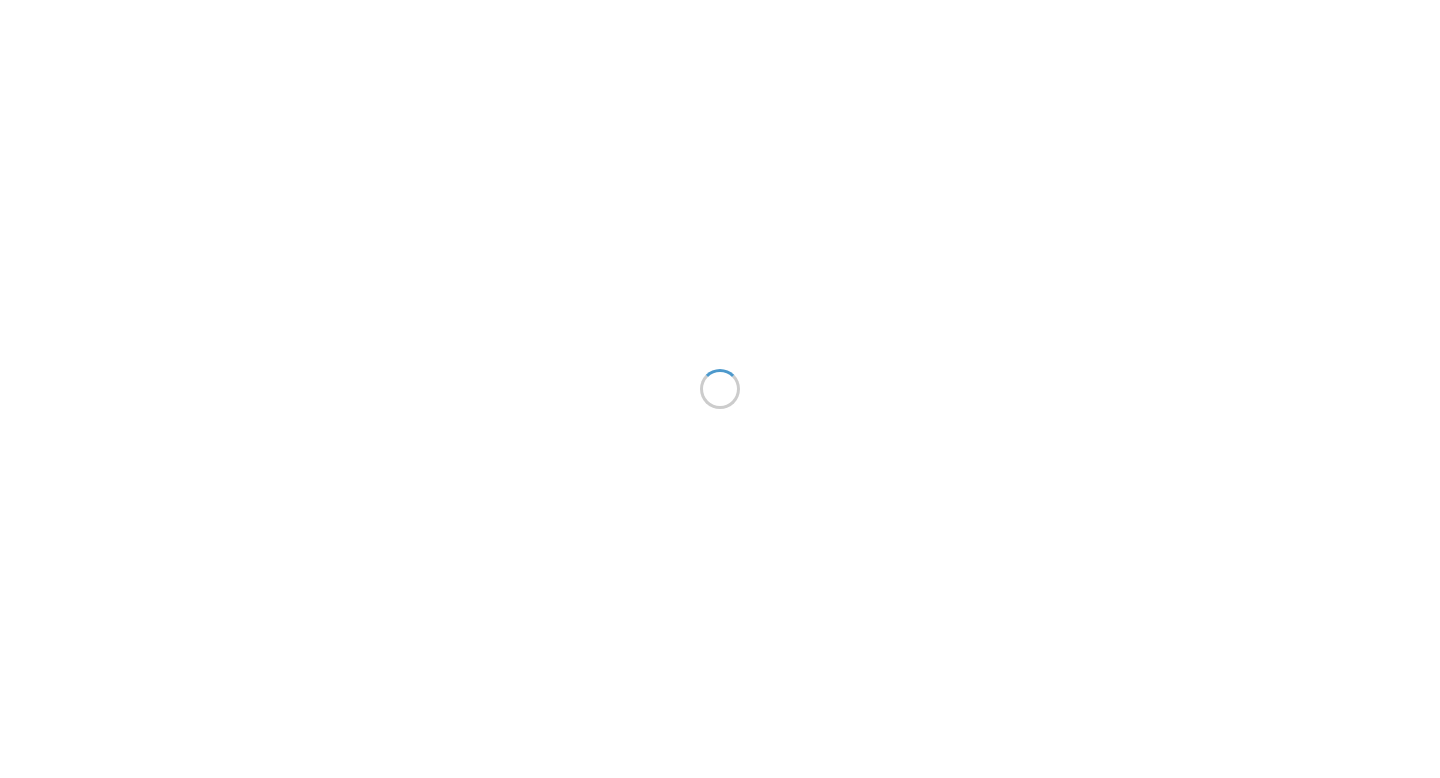 scroll, scrollTop: 0, scrollLeft: 0, axis: both 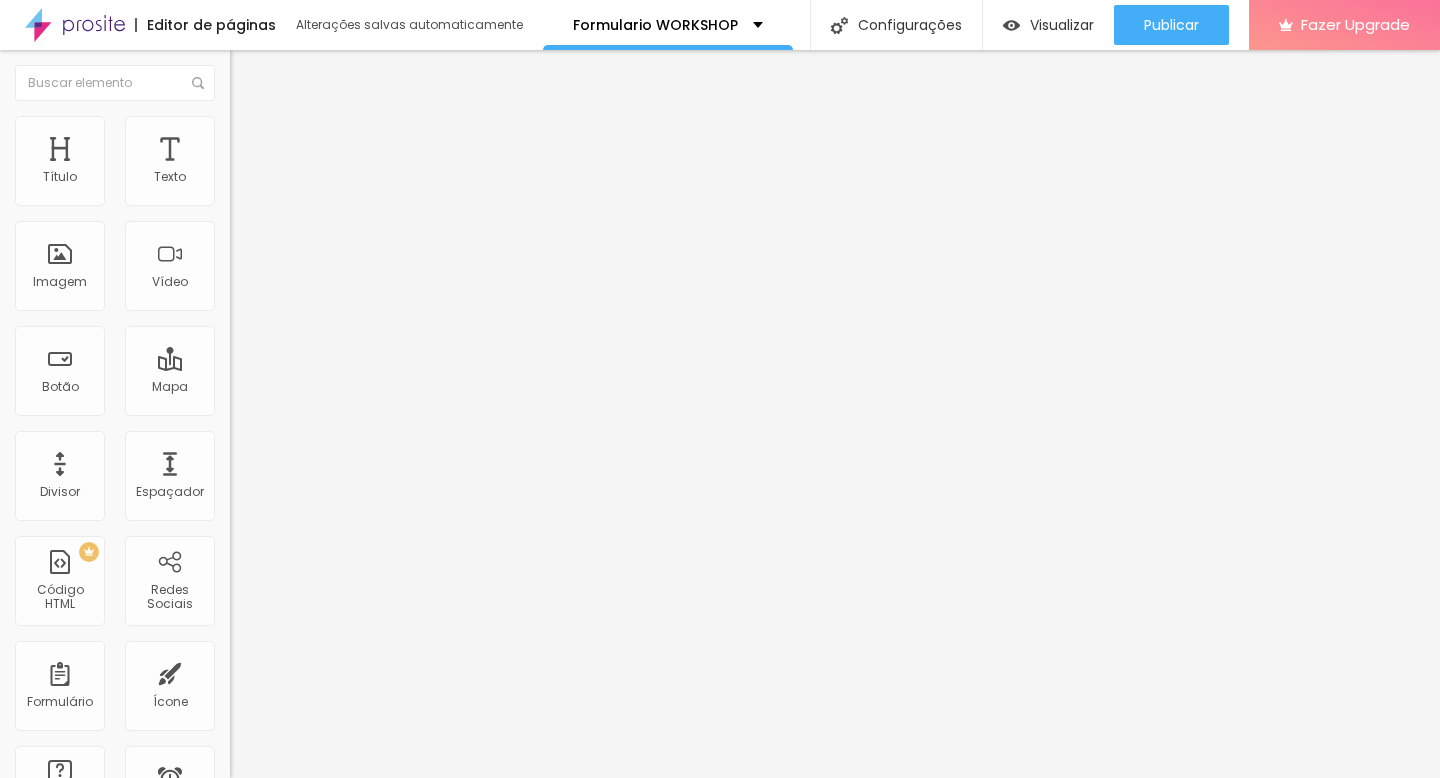 click on "Contato" at bounding box center (345, 186) 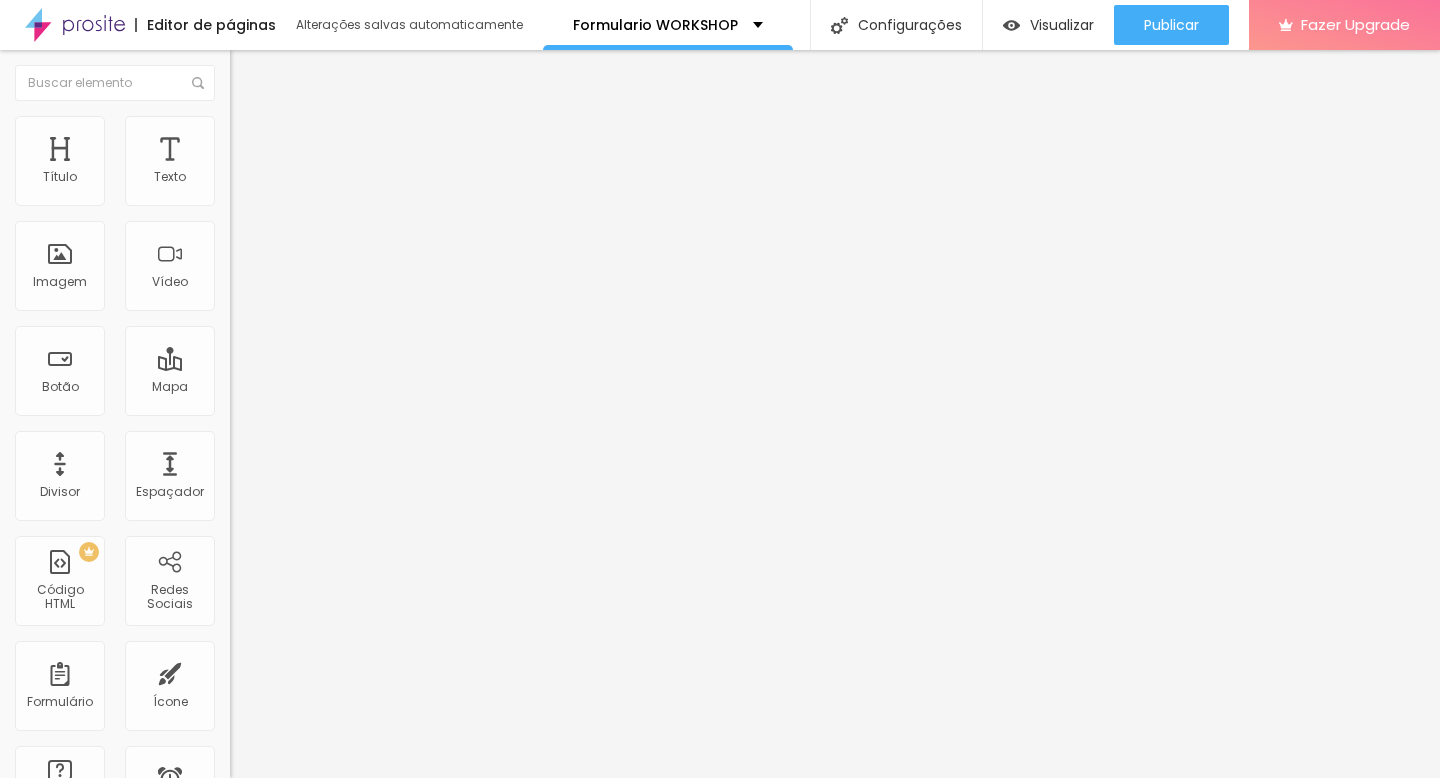 click on "Contato Criar novo formulário" at bounding box center [720, 1167] 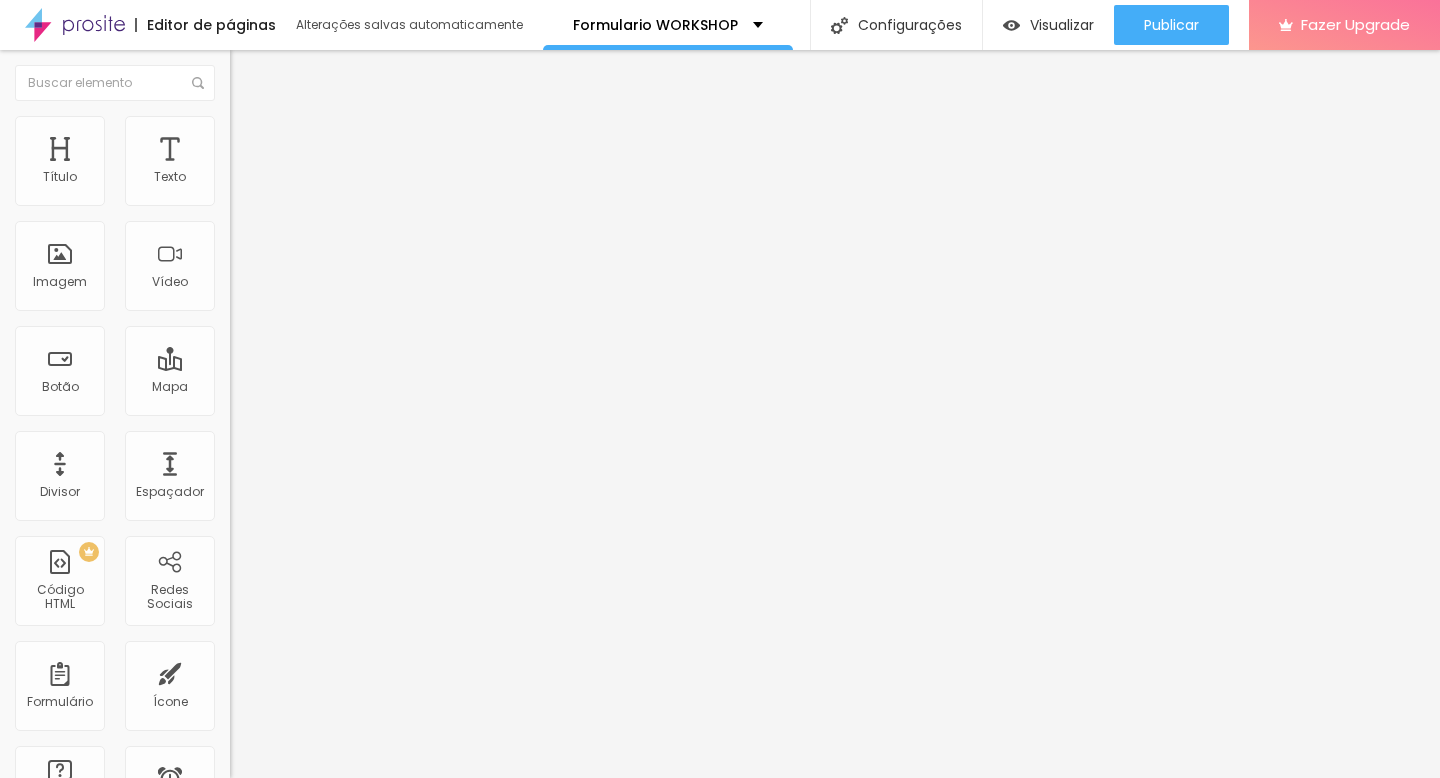 click at bounding box center [239, 125] 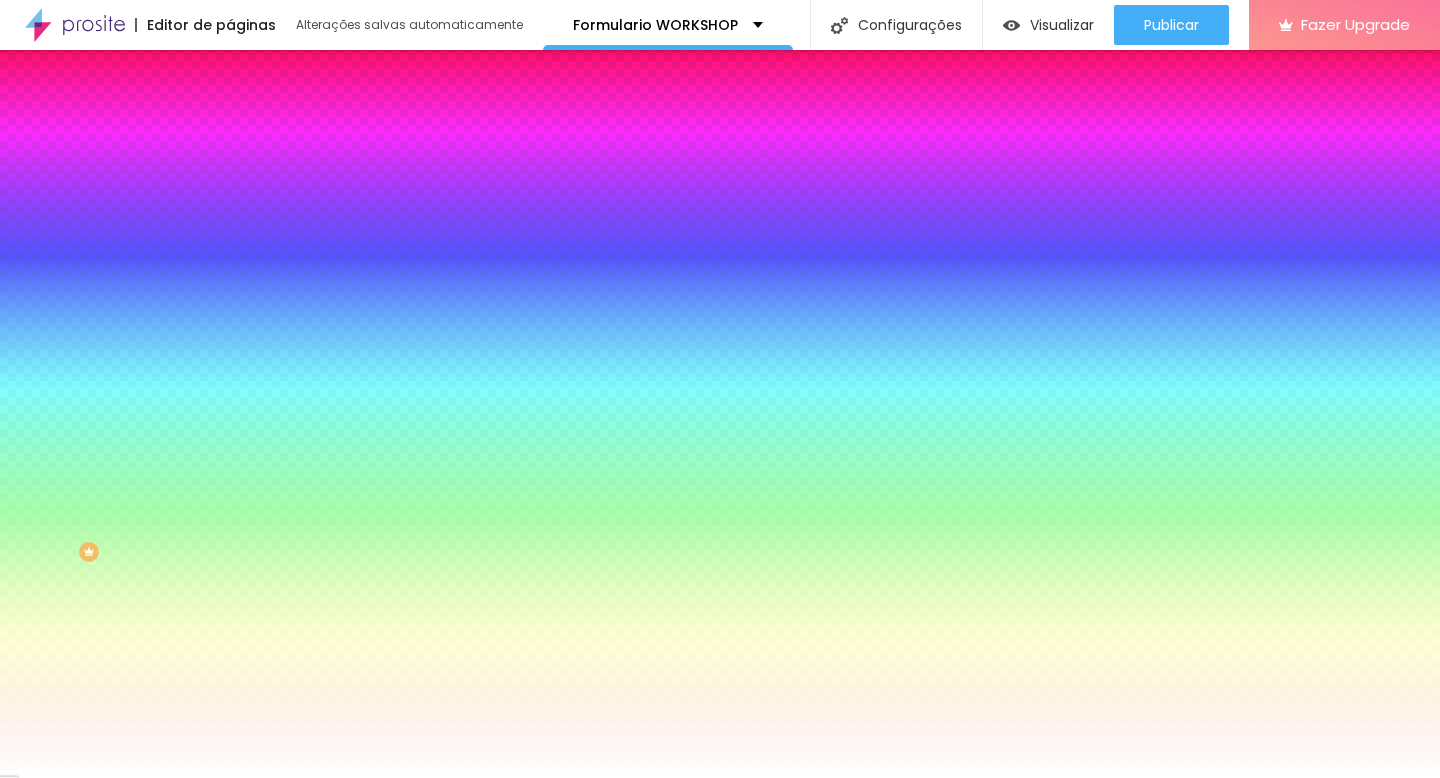 click at bounding box center [239, 145] 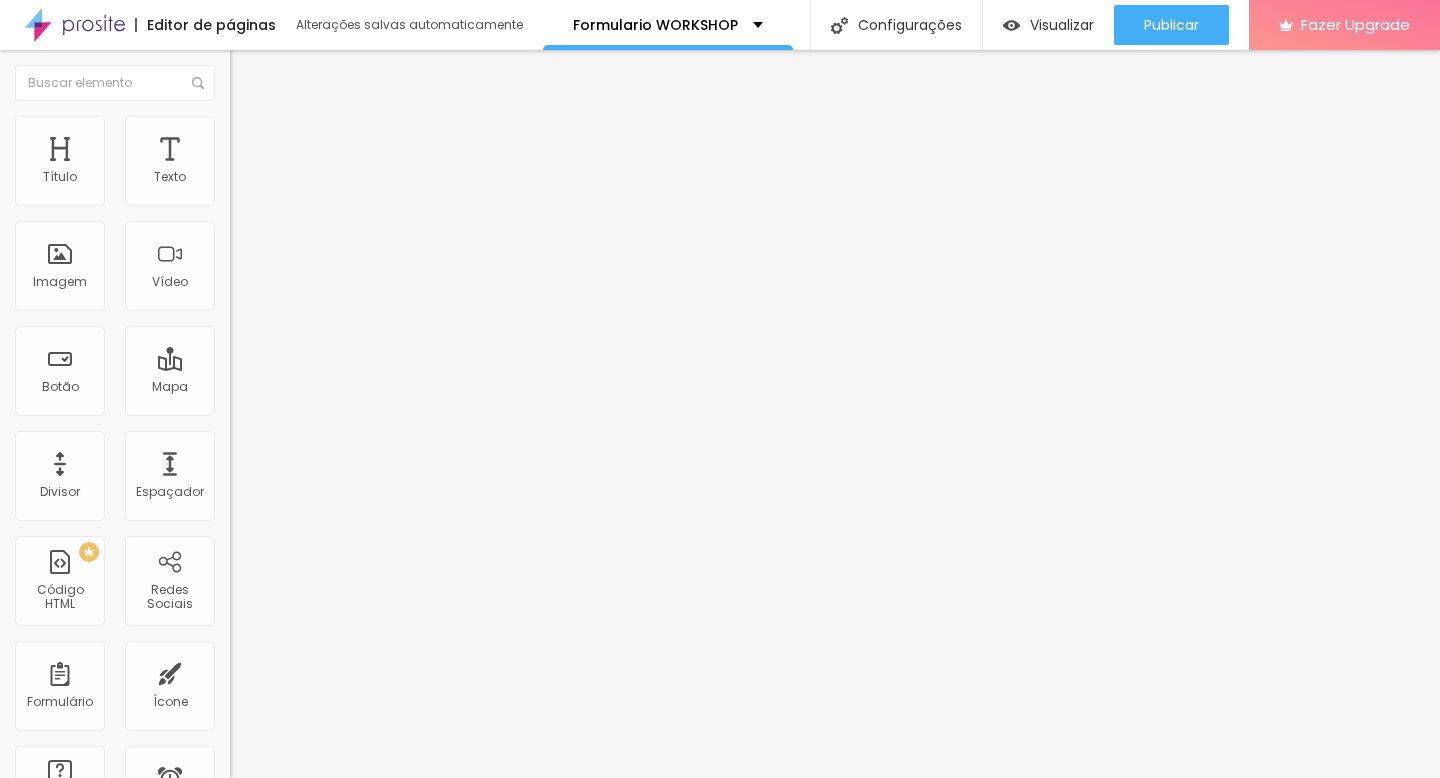 click at bounding box center (239, 125) 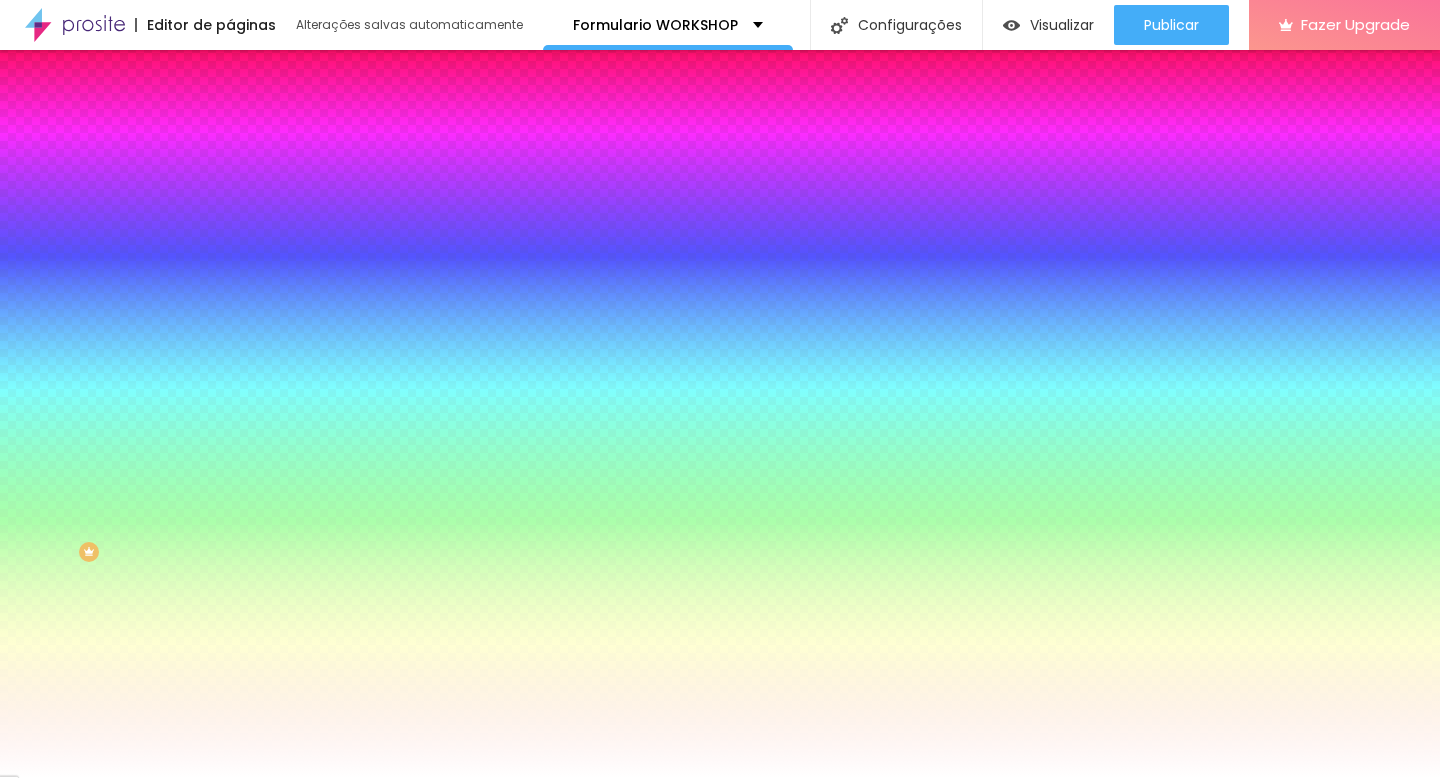 click on "Conteúdo" at bounding box center [345, 106] 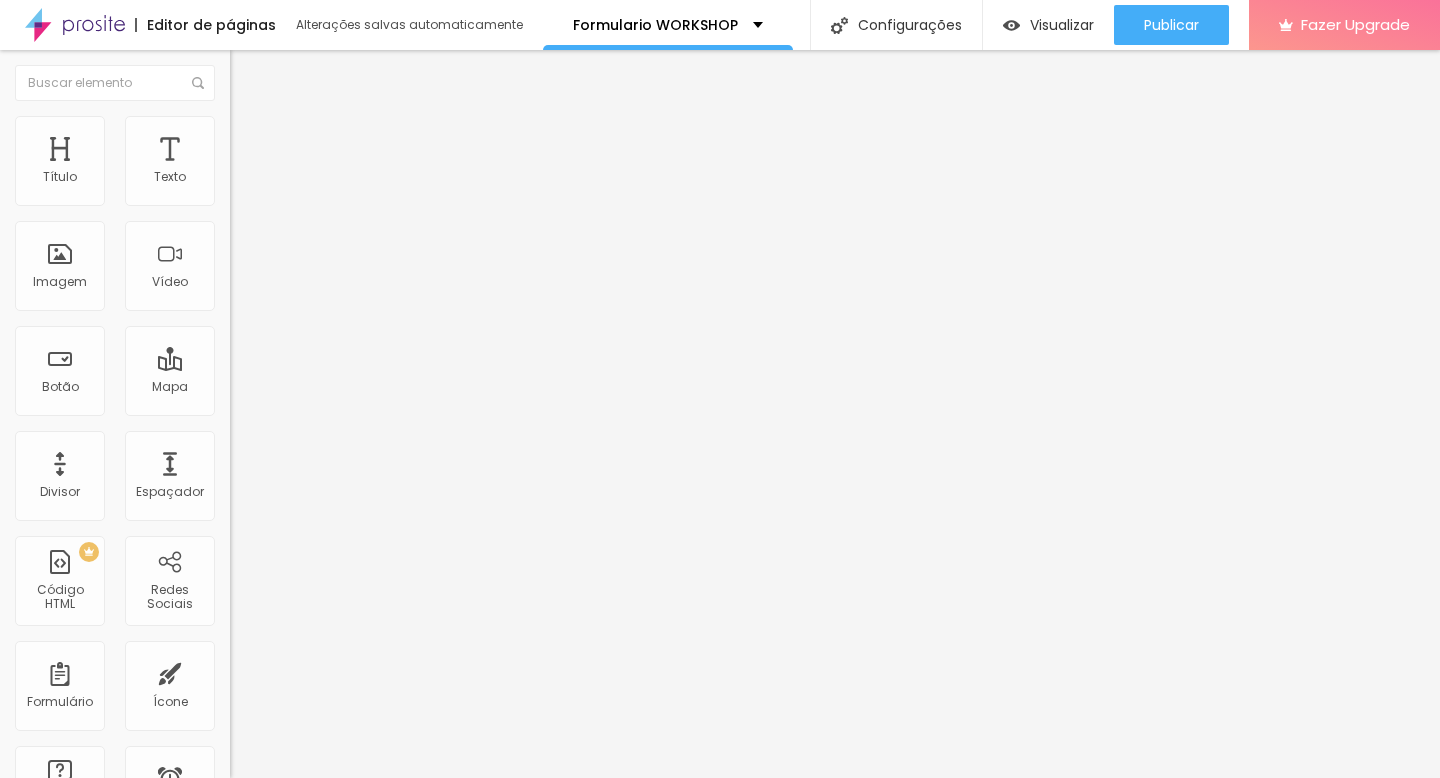 click at bounding box center [236, 208] 